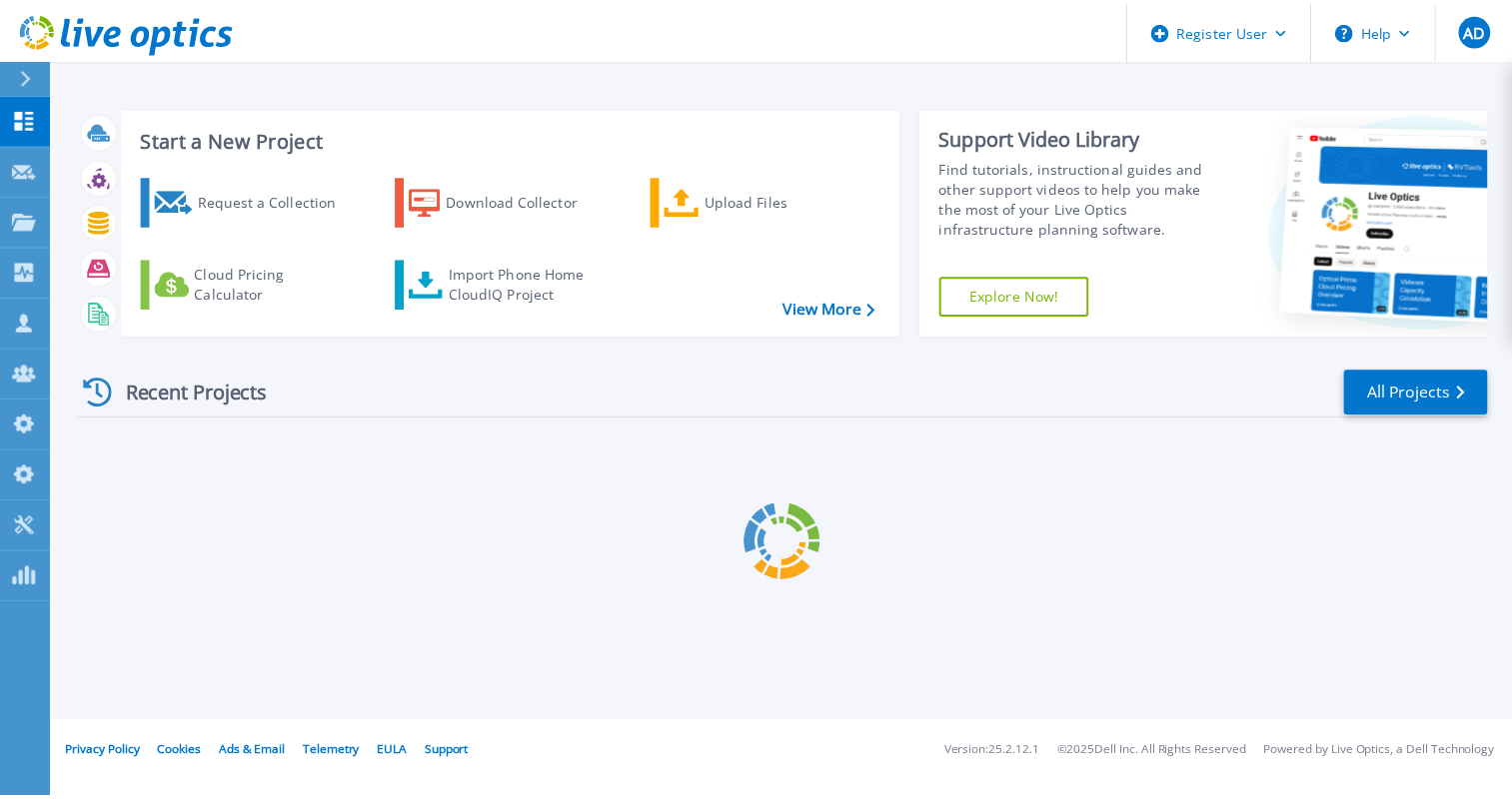 scroll, scrollTop: 0, scrollLeft: 0, axis: both 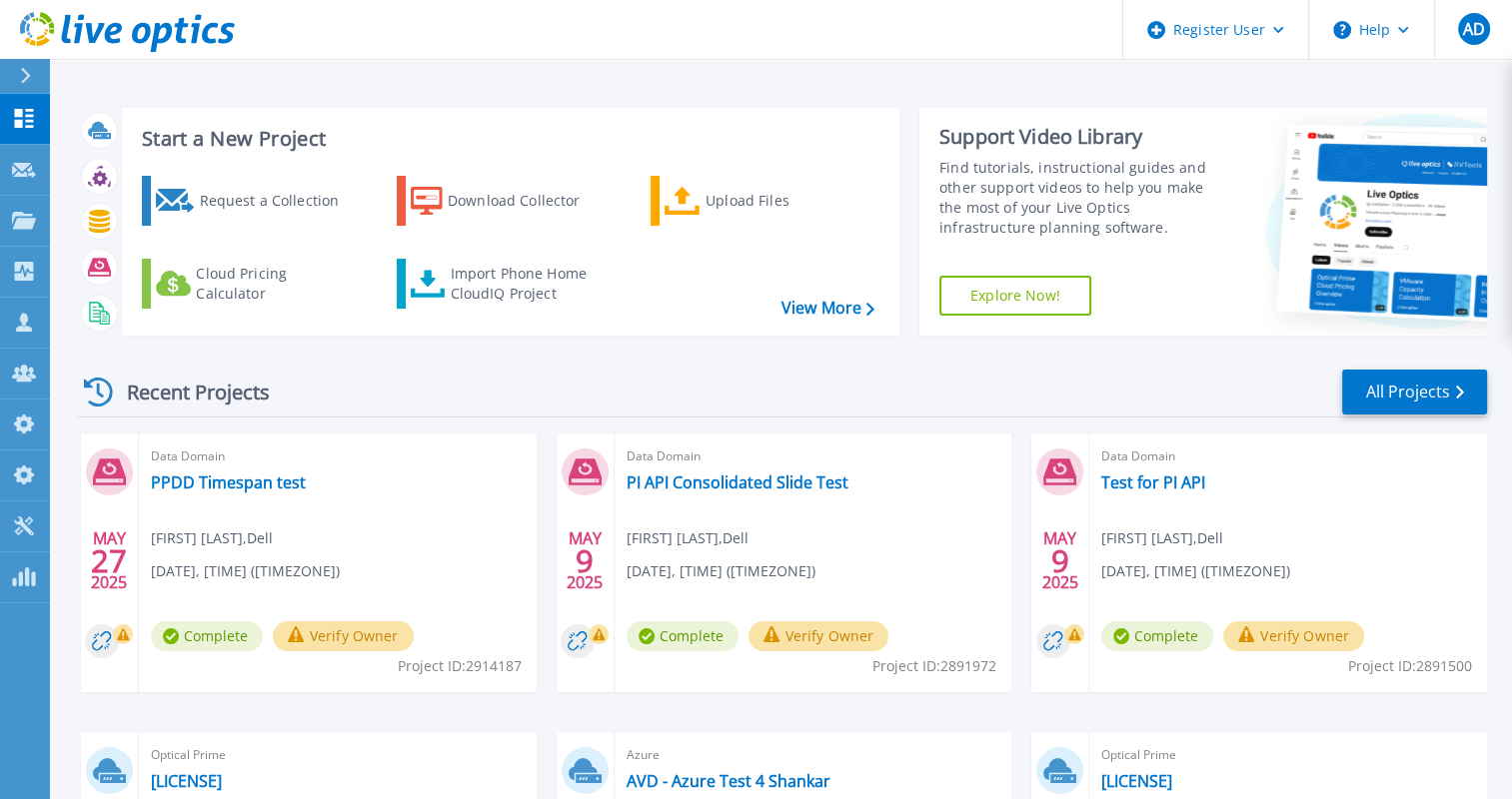 click at bounding box center [34, 76] 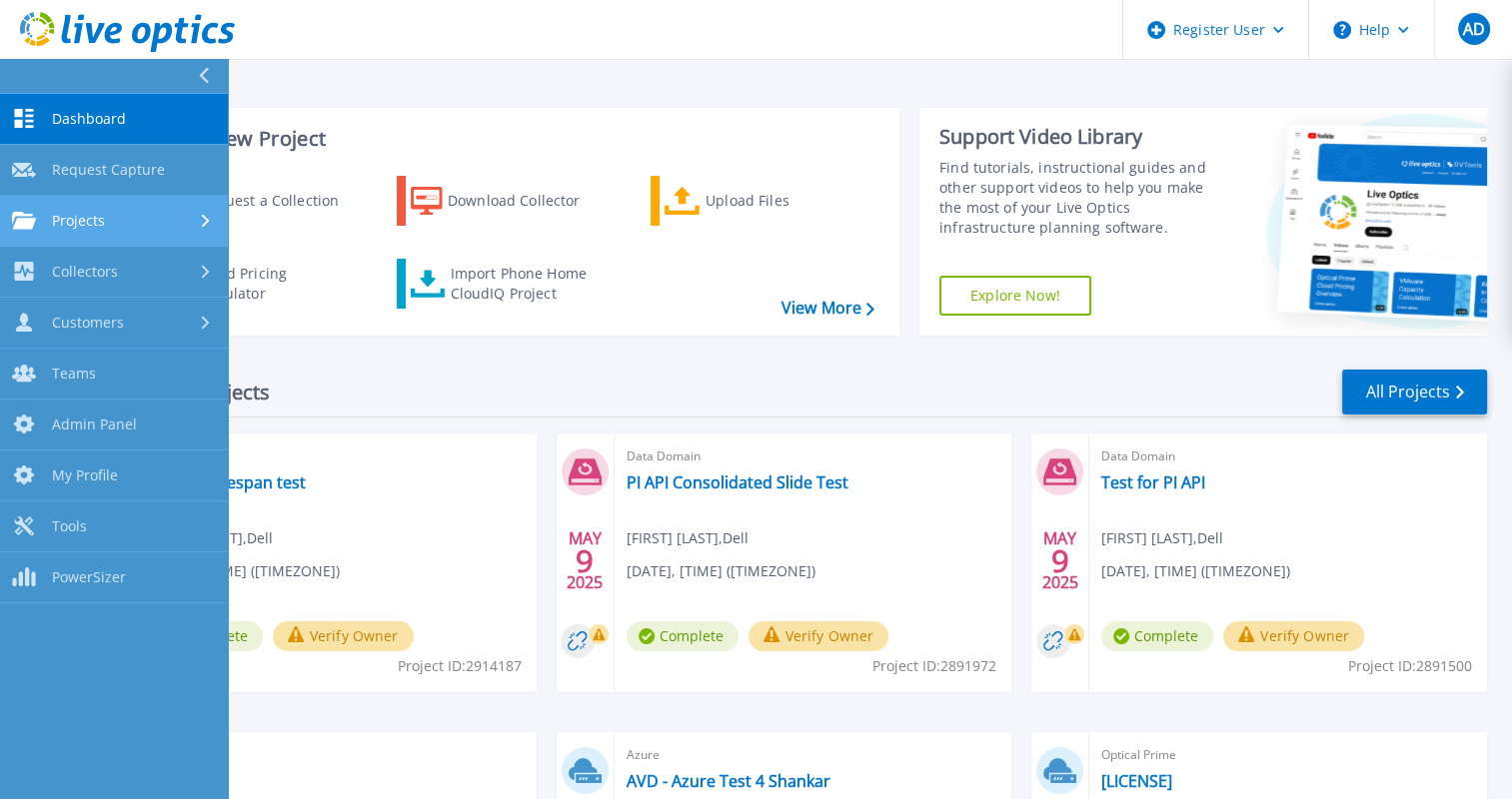 click on "Projects" at bounding box center (114, 221) 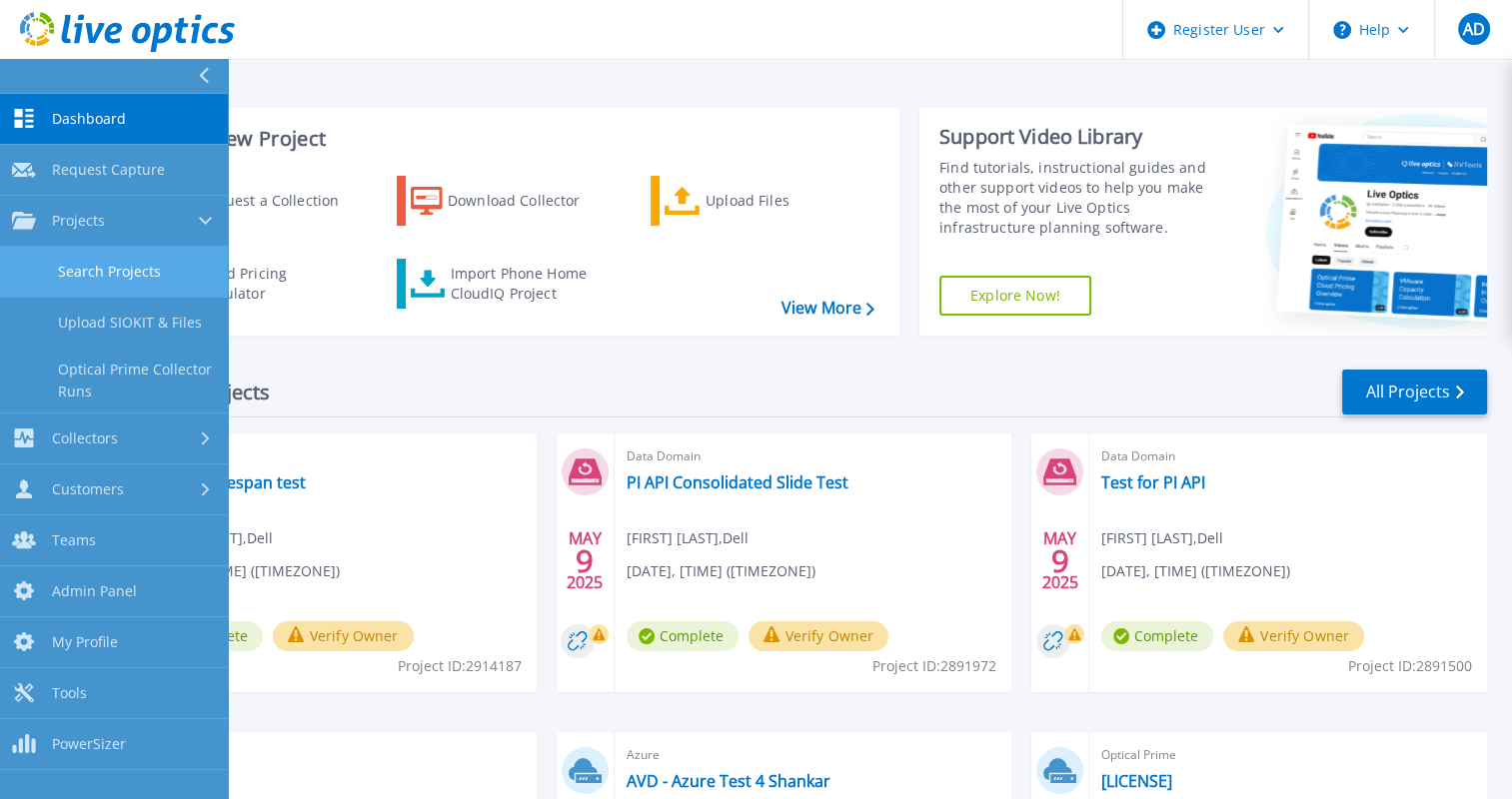 click on "Search Projects" at bounding box center (114, 272) 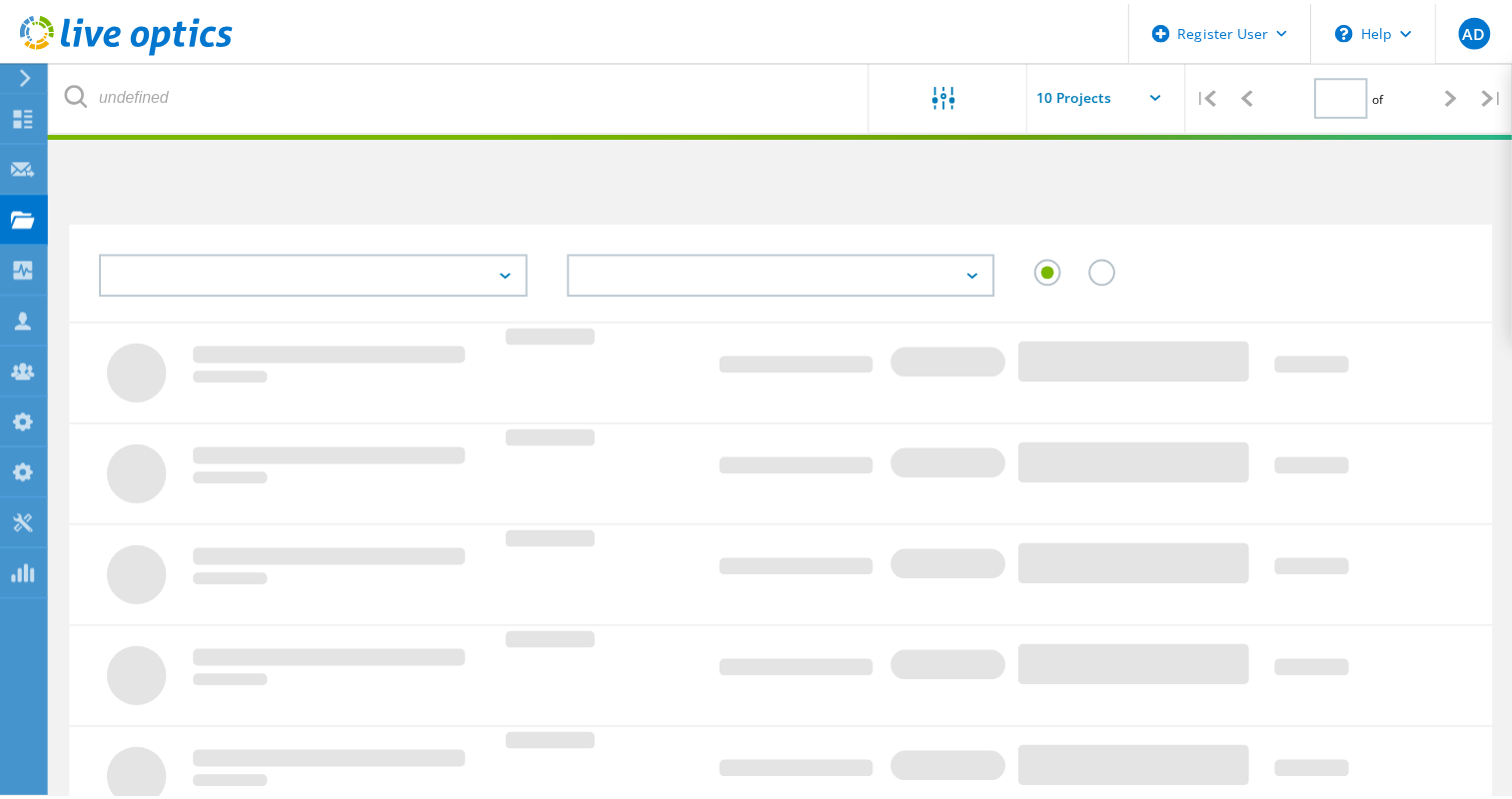 scroll, scrollTop: 0, scrollLeft: 0, axis: both 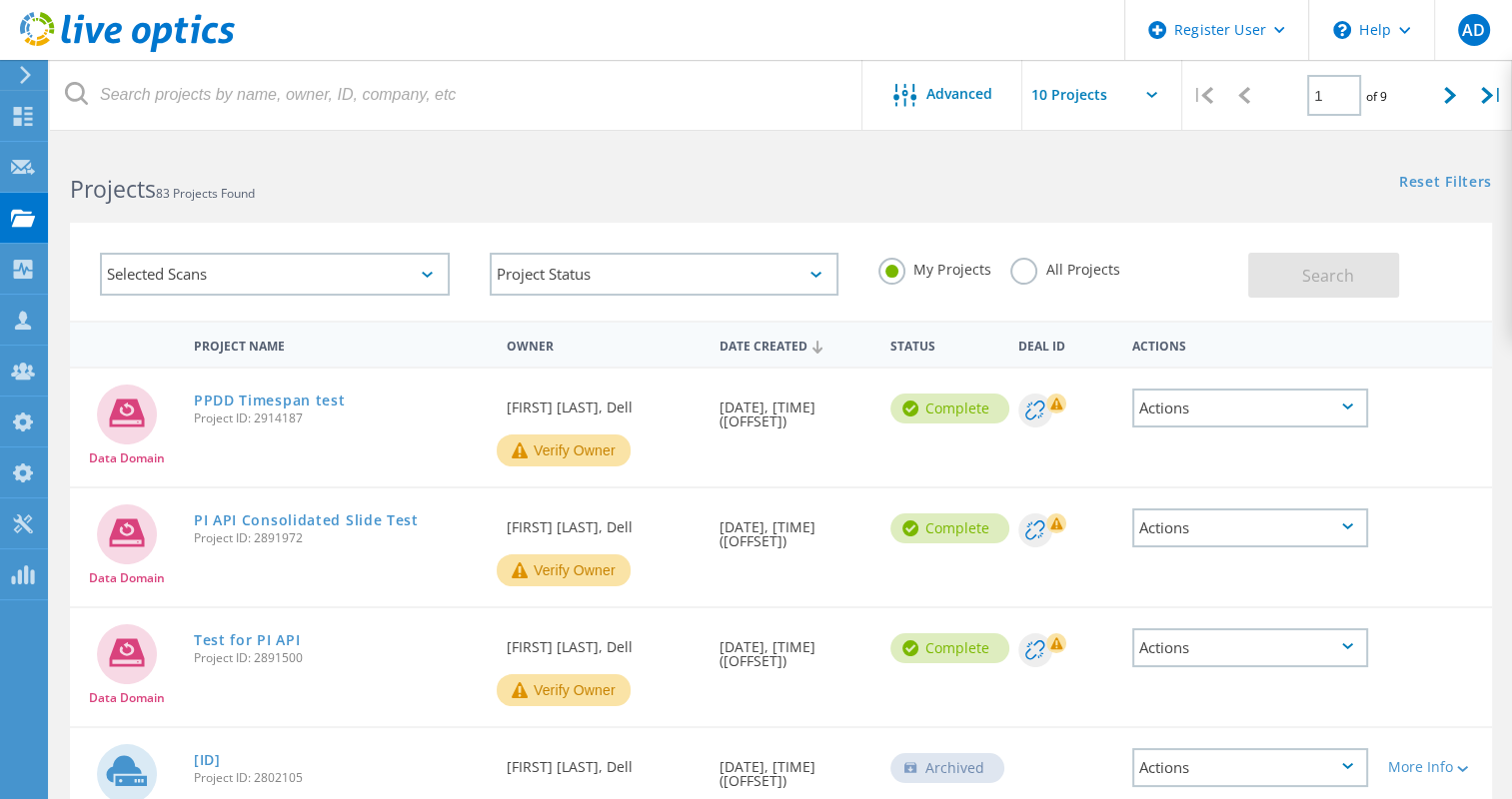 click on "All Projects" 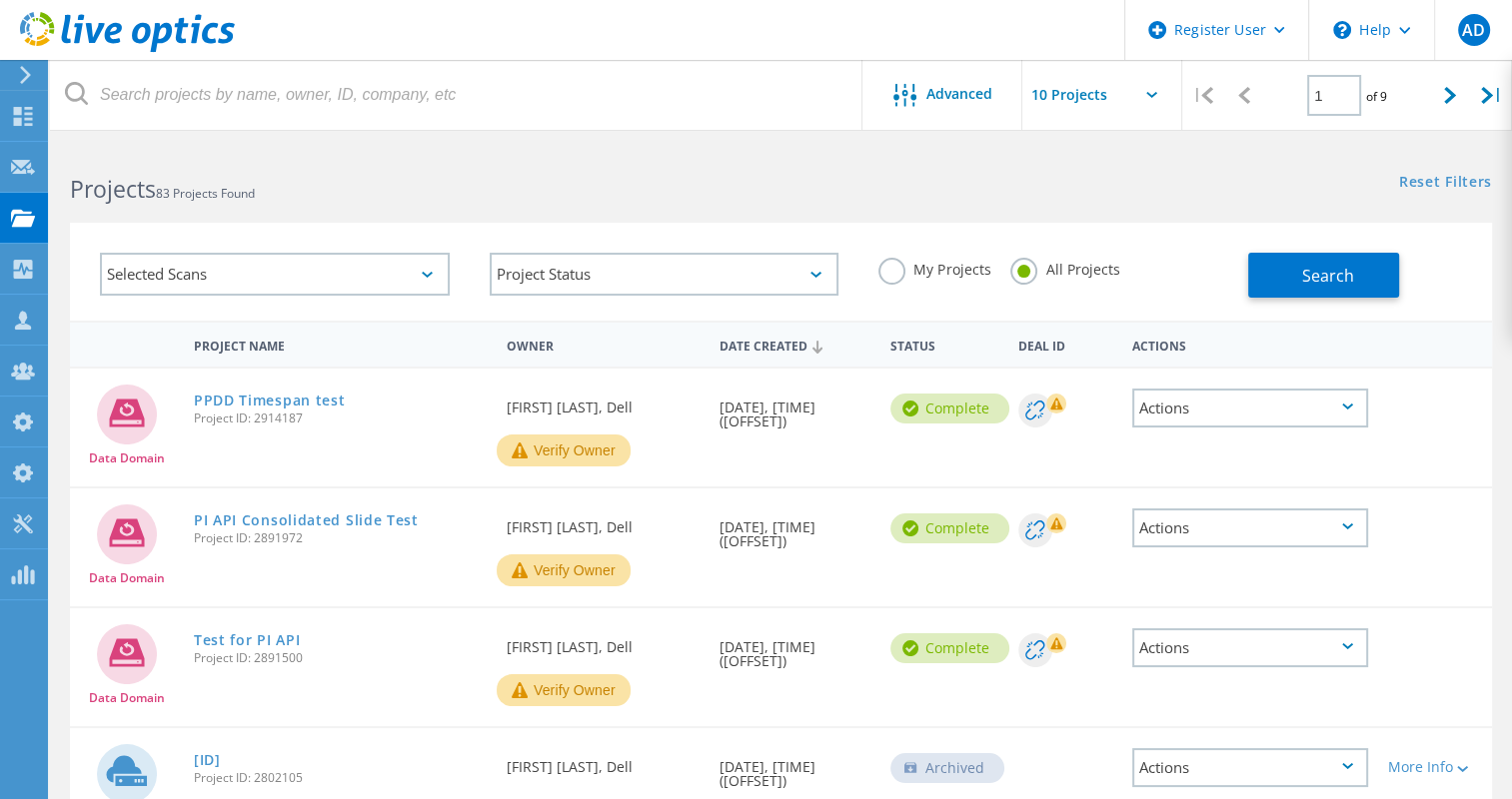 click on "Selected Scans" 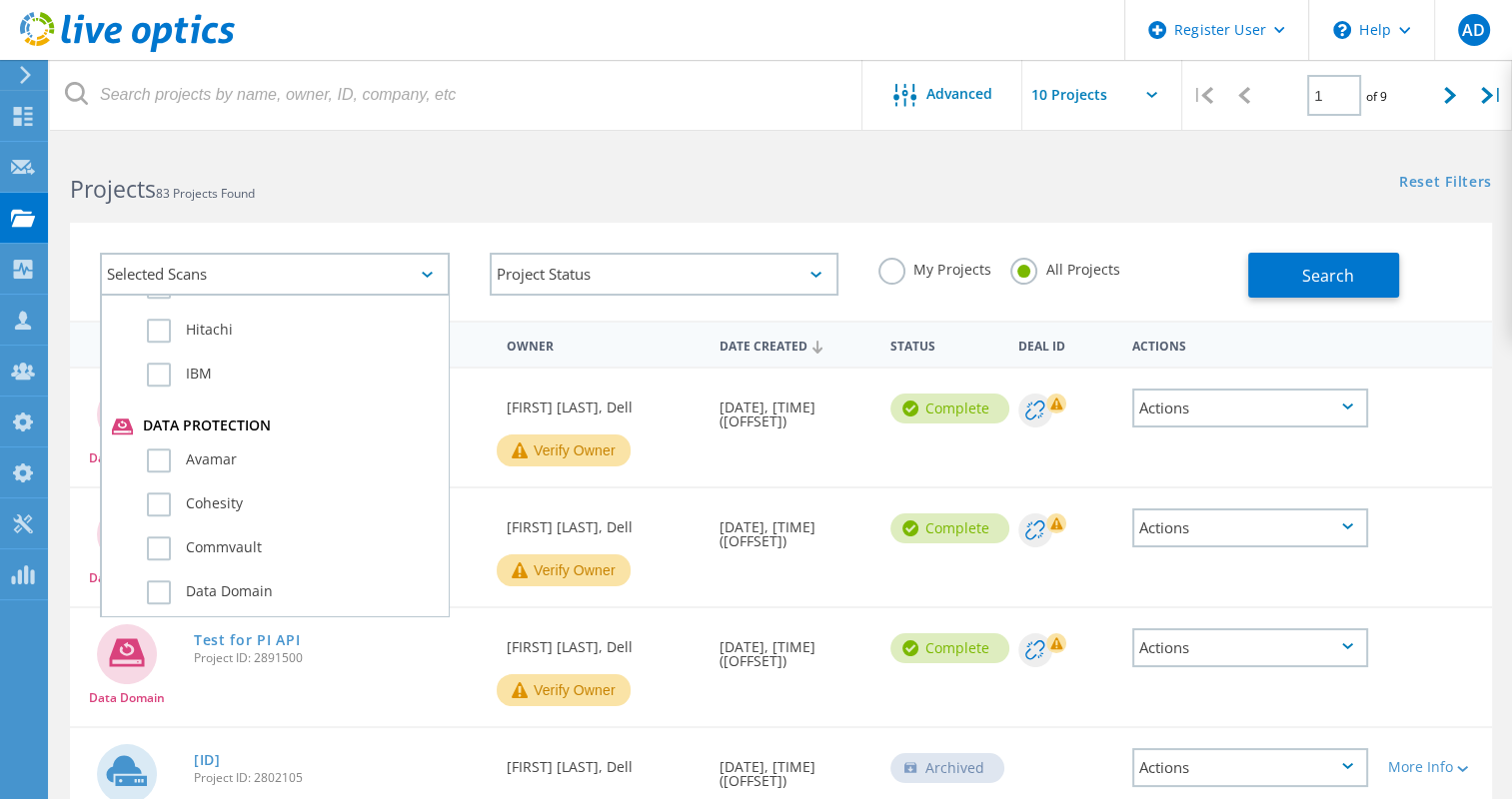 scroll, scrollTop: 1021, scrollLeft: 0, axis: vertical 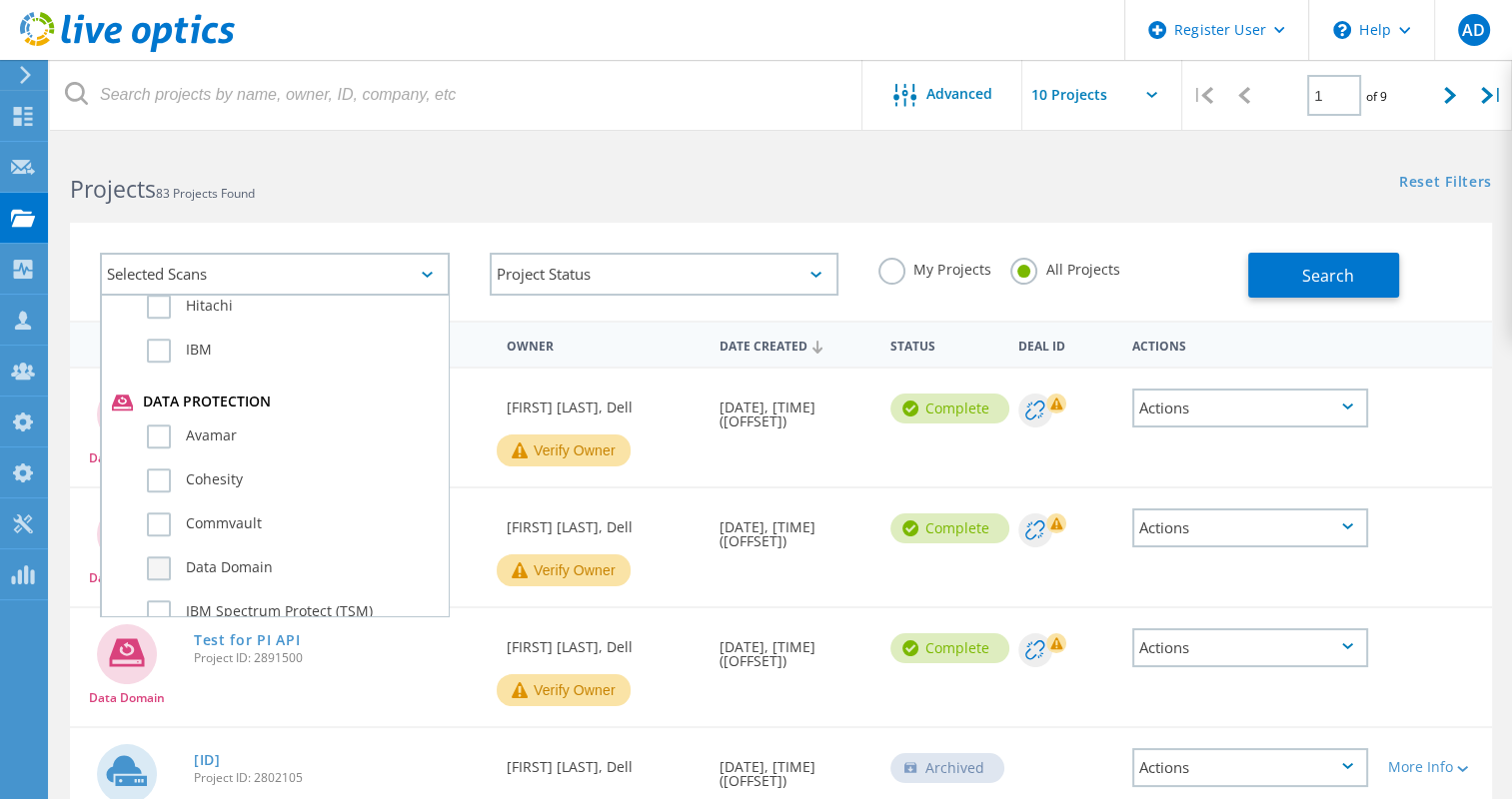 click on "Data Domain" 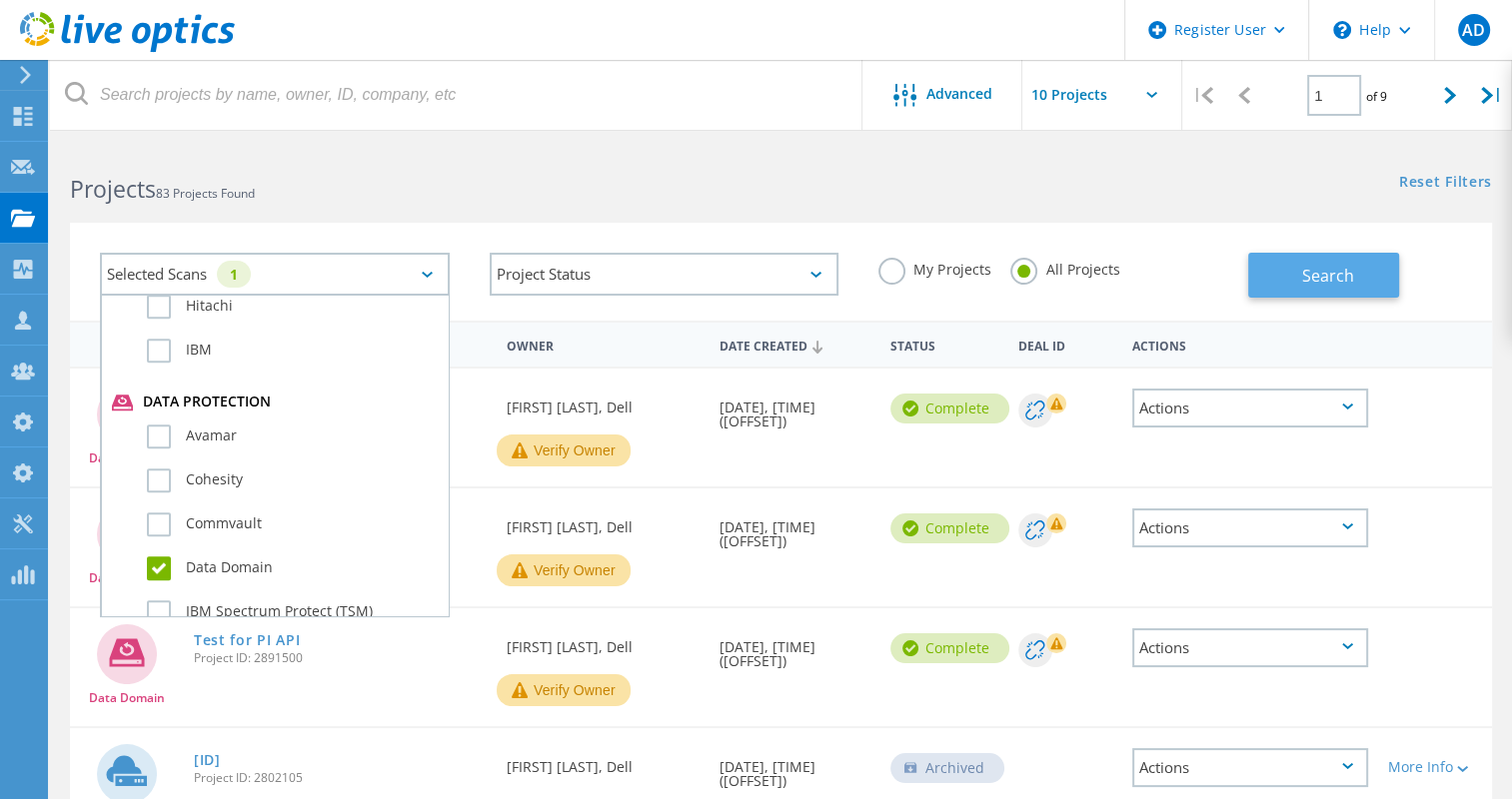 click on "Search" 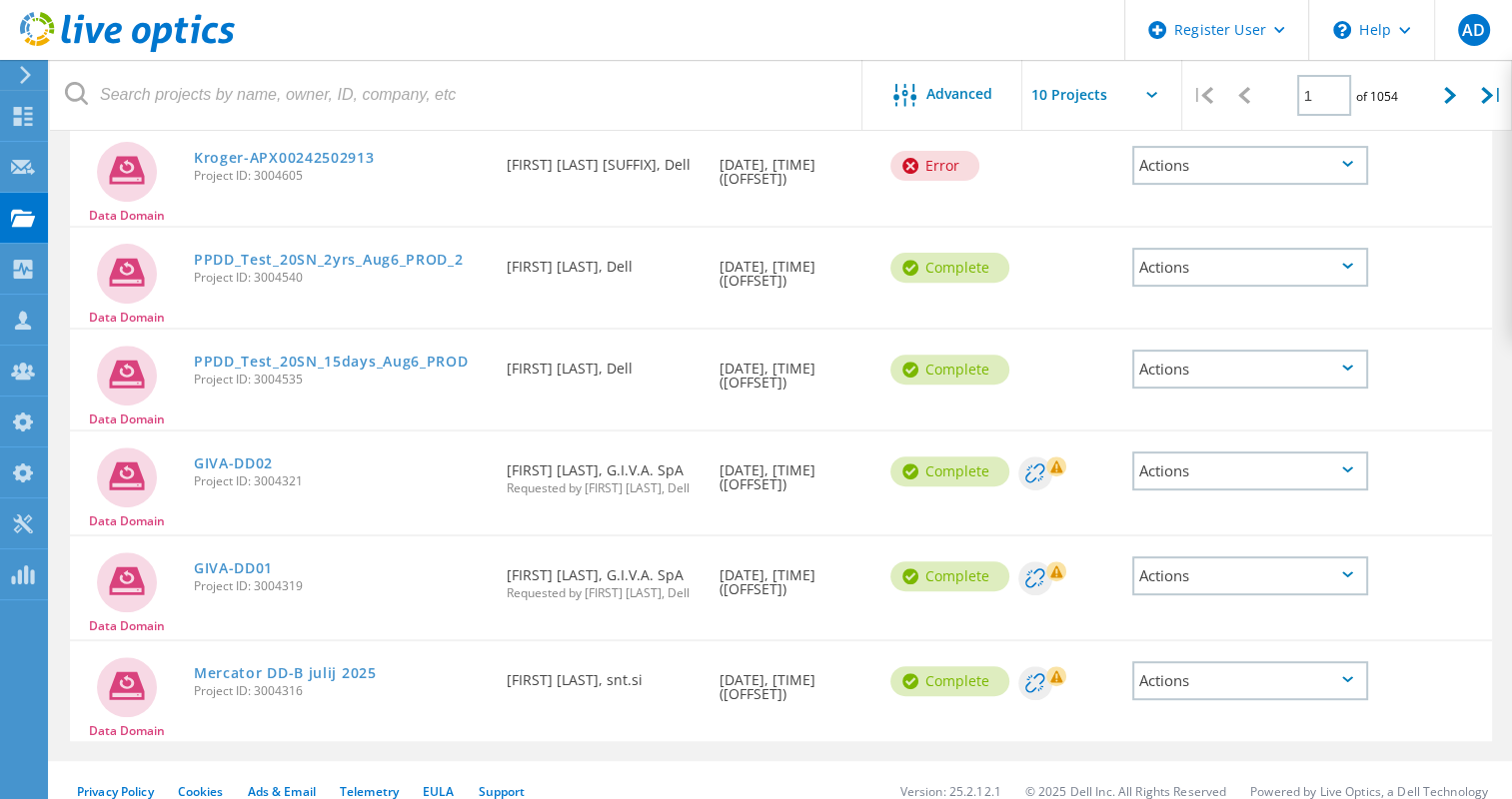 scroll, scrollTop: 732, scrollLeft: 0, axis: vertical 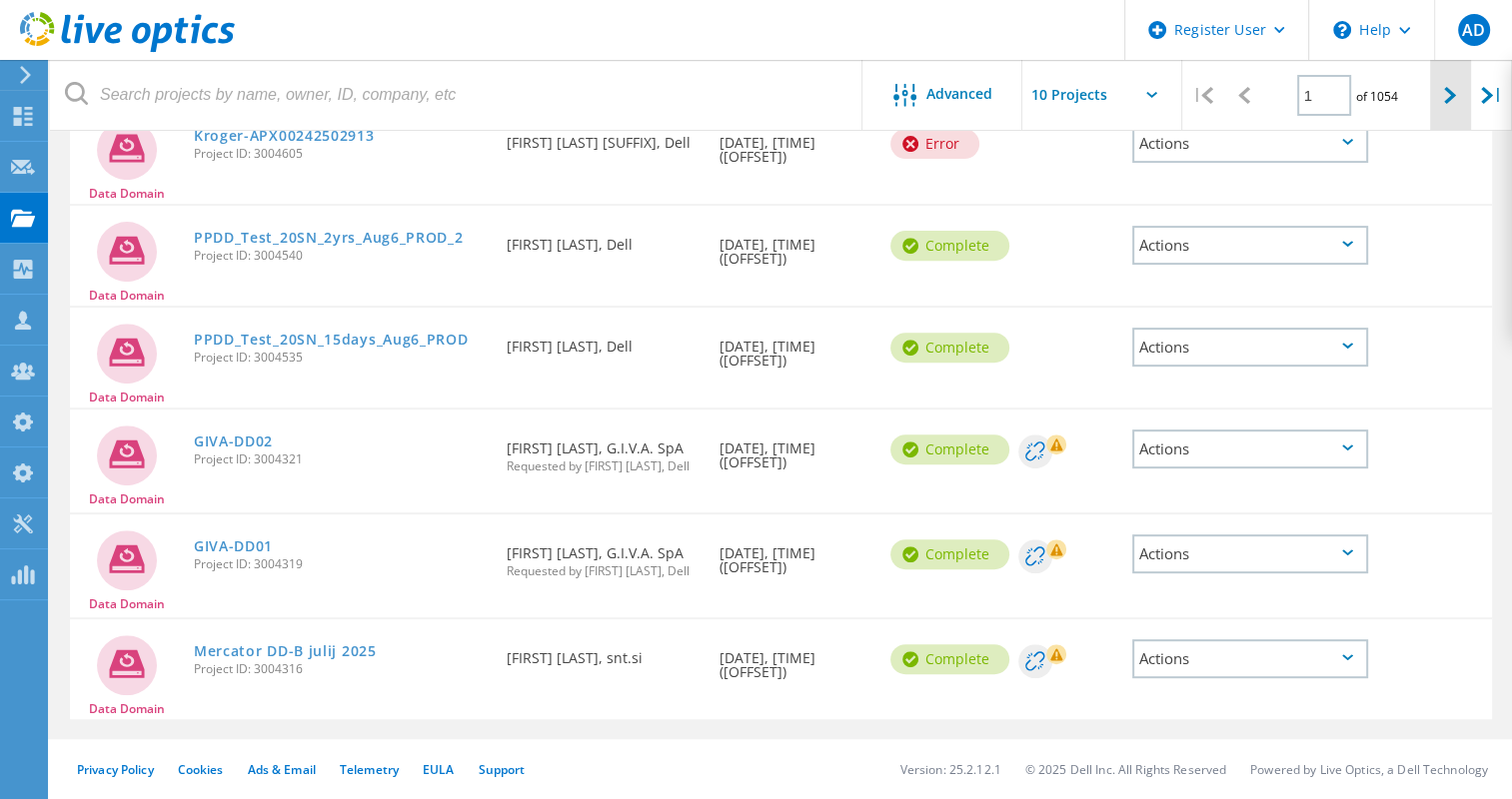 click 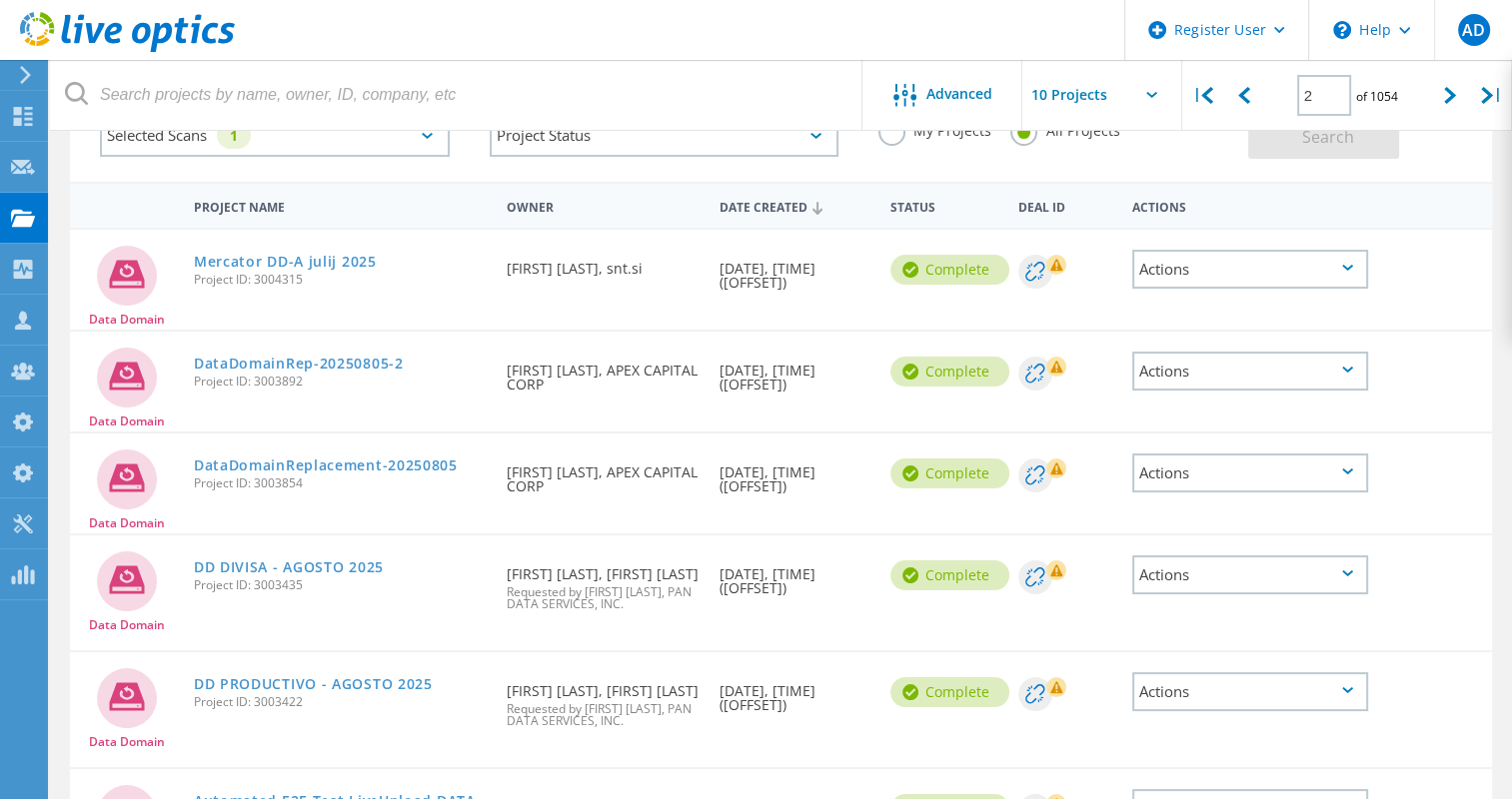 scroll, scrollTop: 714, scrollLeft: 0, axis: vertical 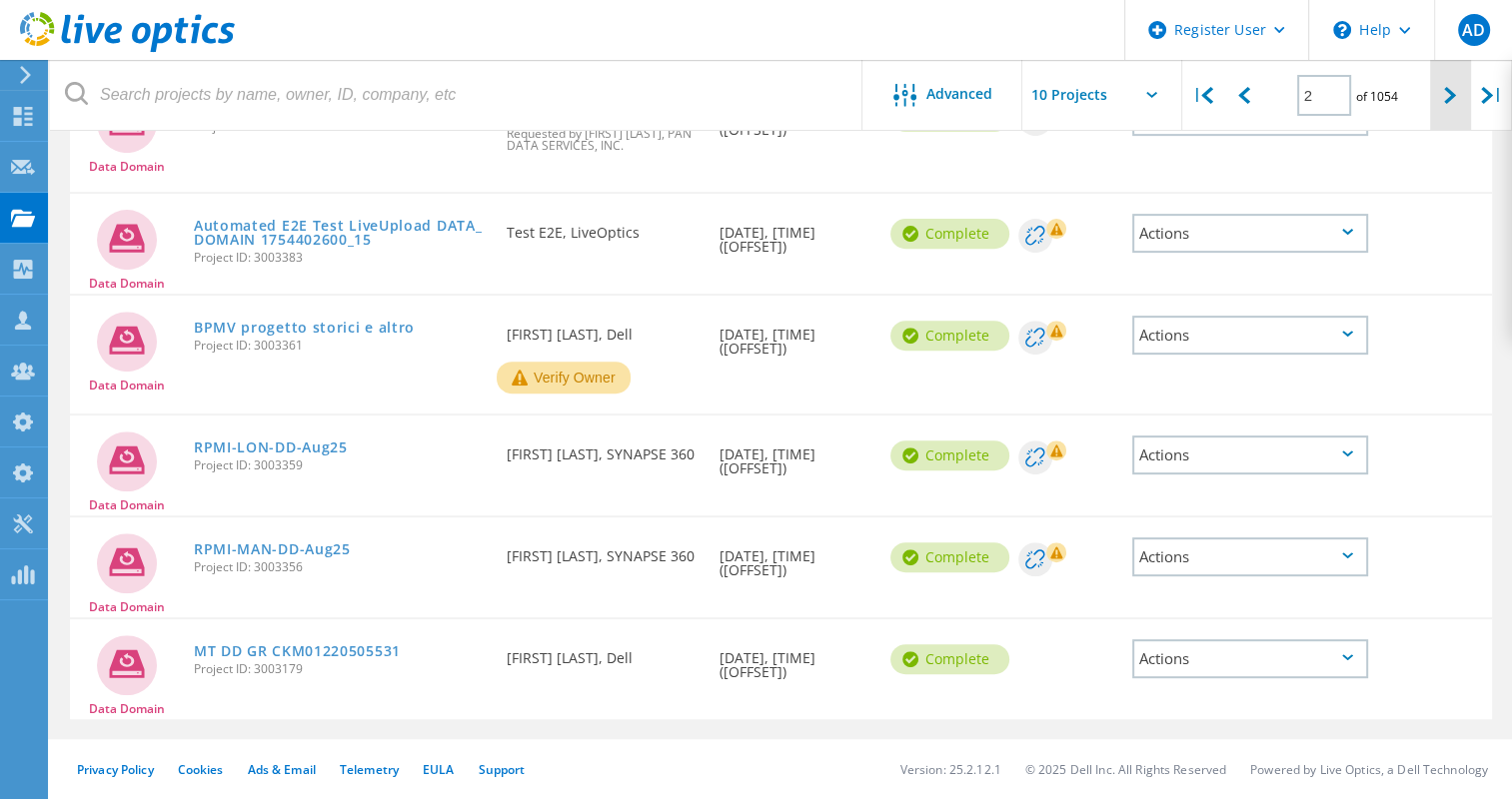 click 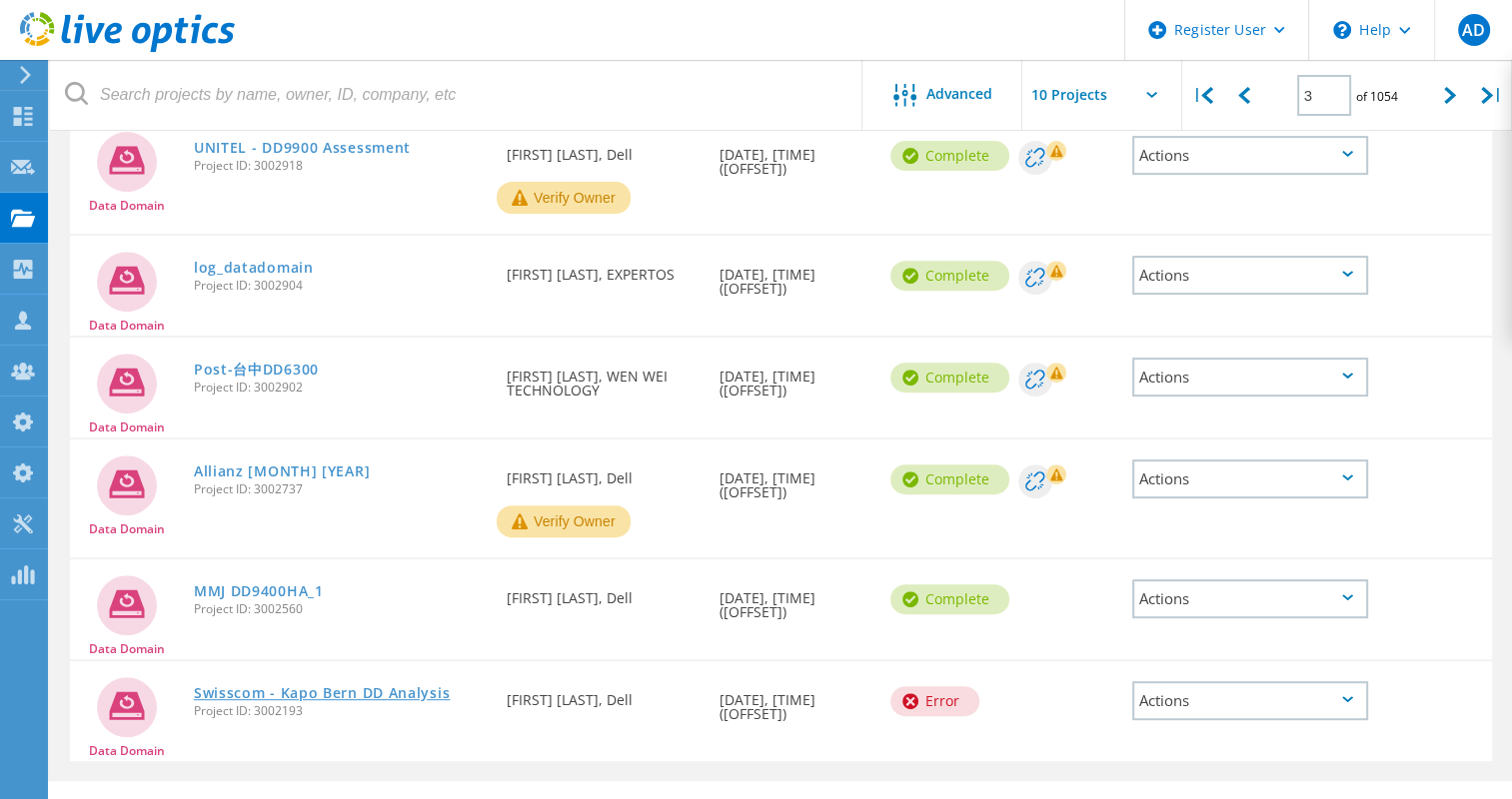 click on "Swisscom - Kapo Bern DD Analysis" 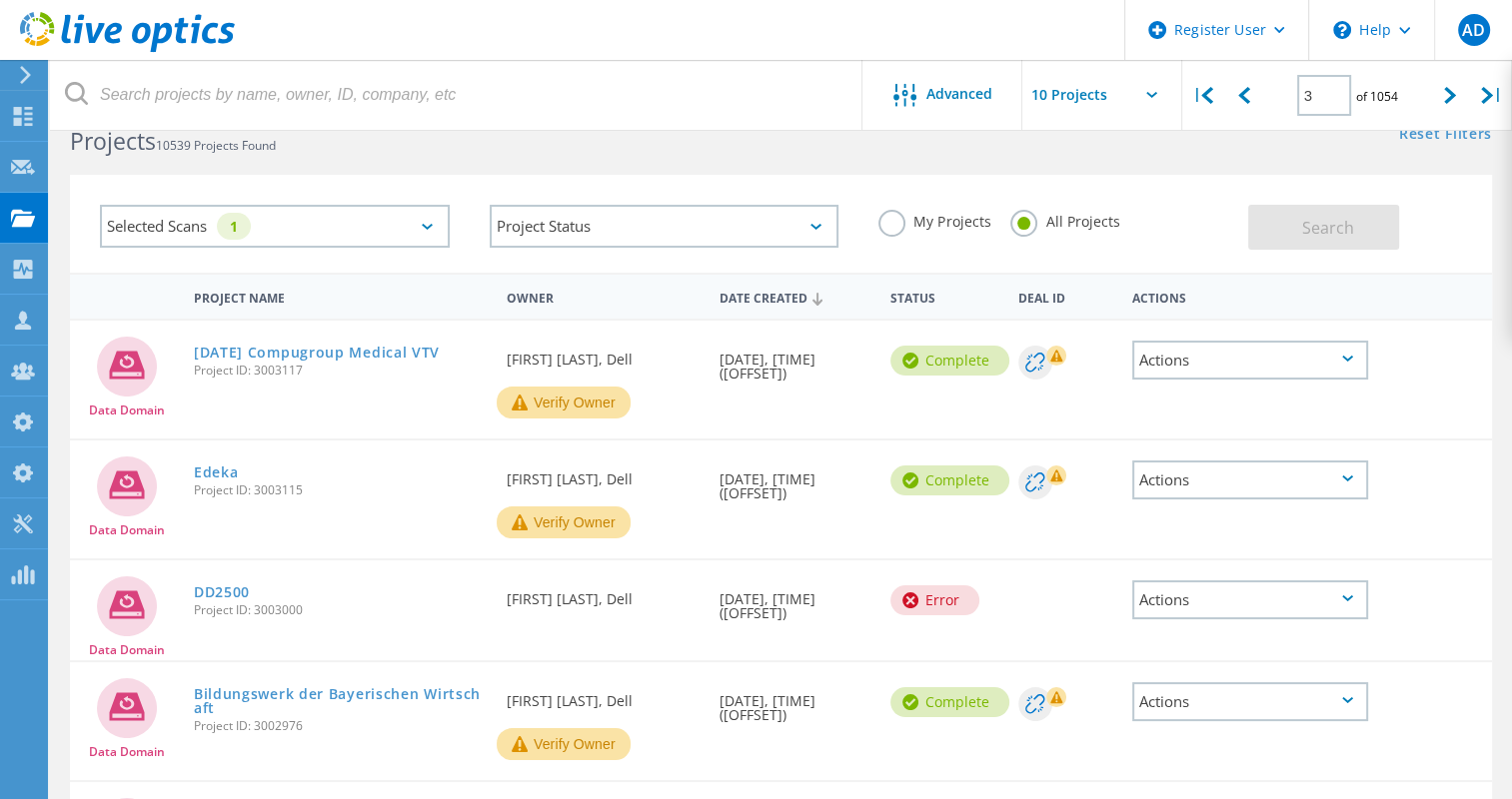 scroll, scrollTop: 47, scrollLeft: 0, axis: vertical 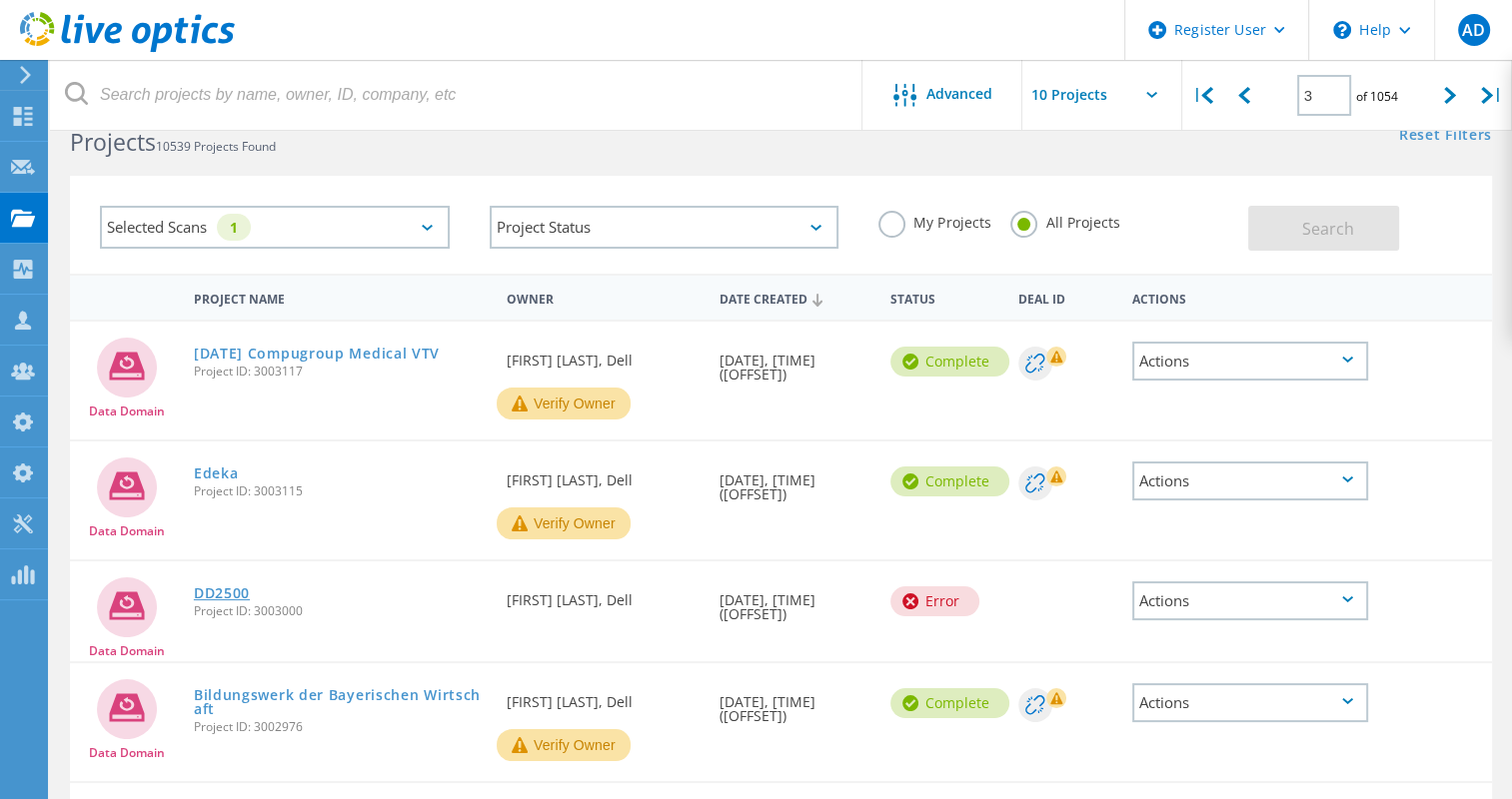 click on "DD2500" 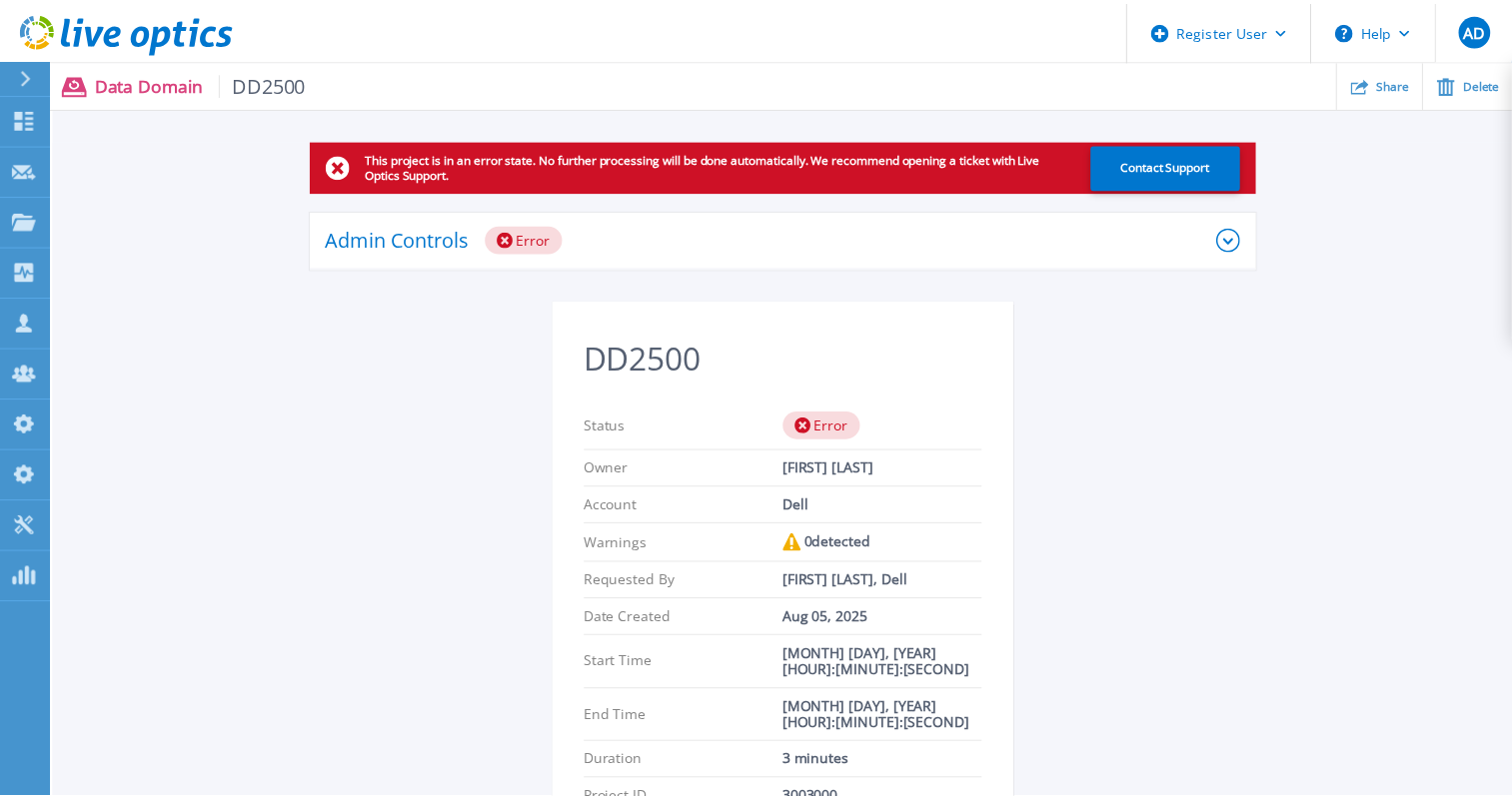 scroll, scrollTop: 0, scrollLeft: 0, axis: both 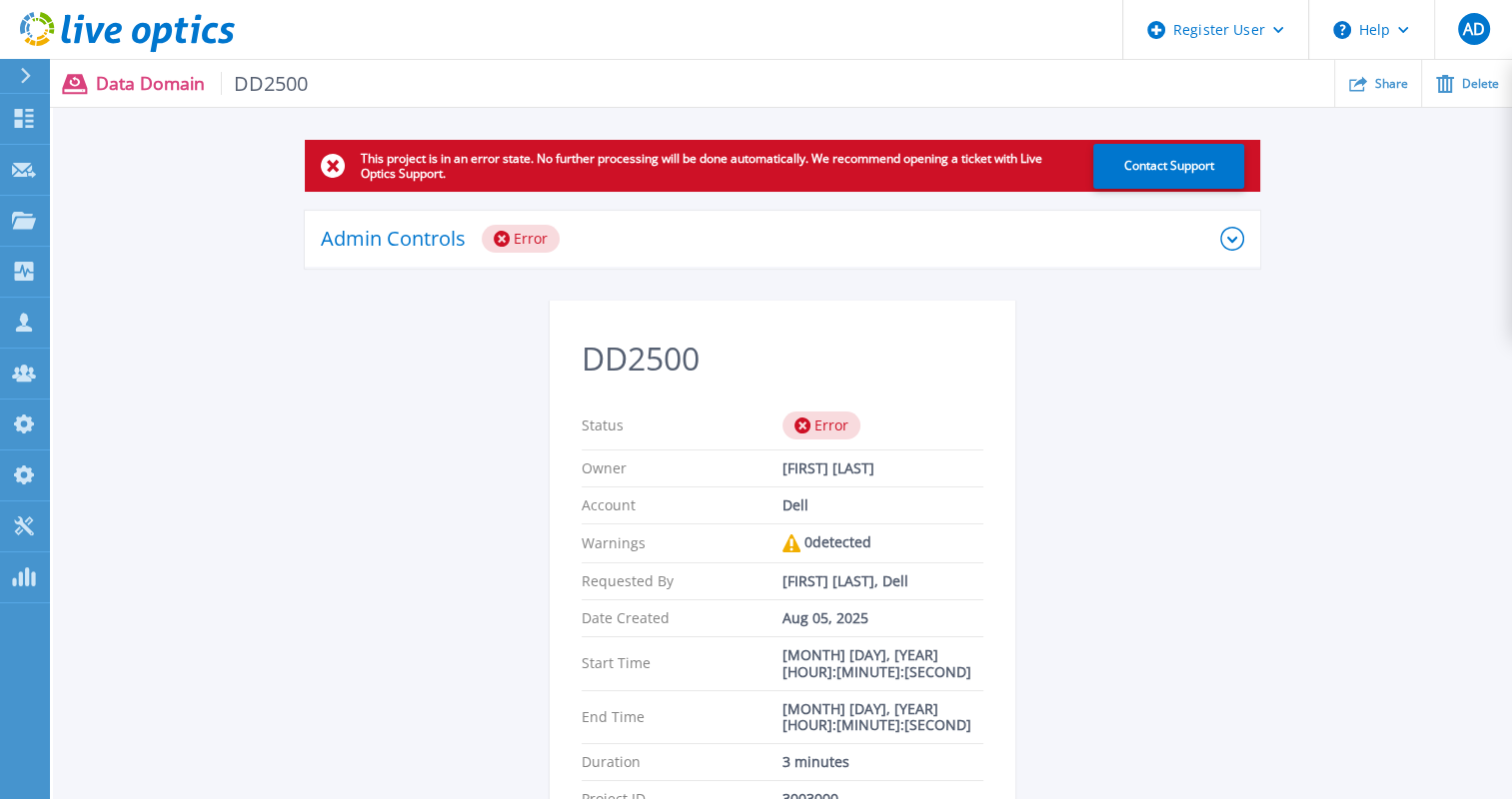 click on "Admin Controls   Error" at bounding box center [782, 240] 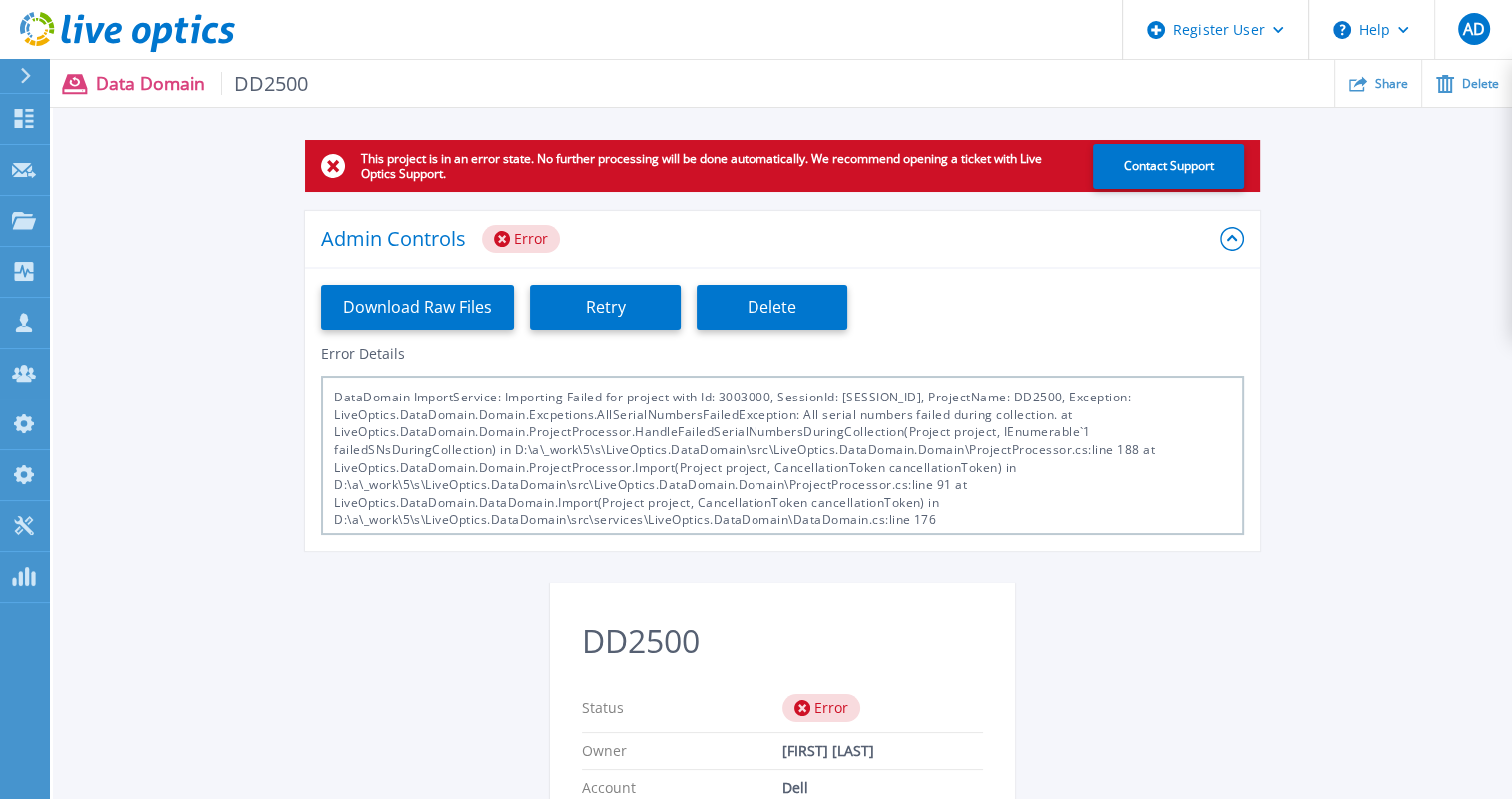 scroll, scrollTop: 7, scrollLeft: 0, axis: vertical 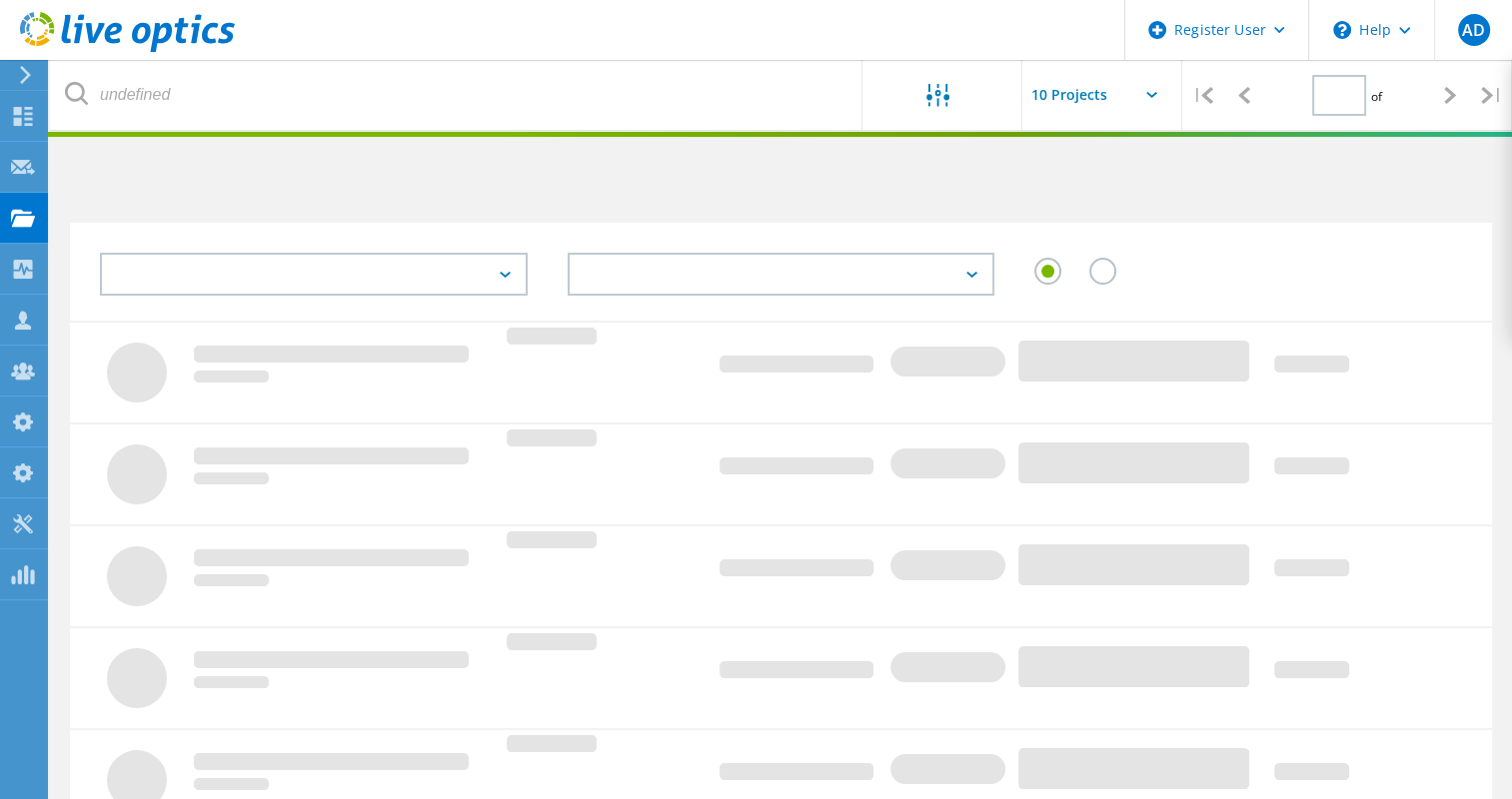 type on "1" 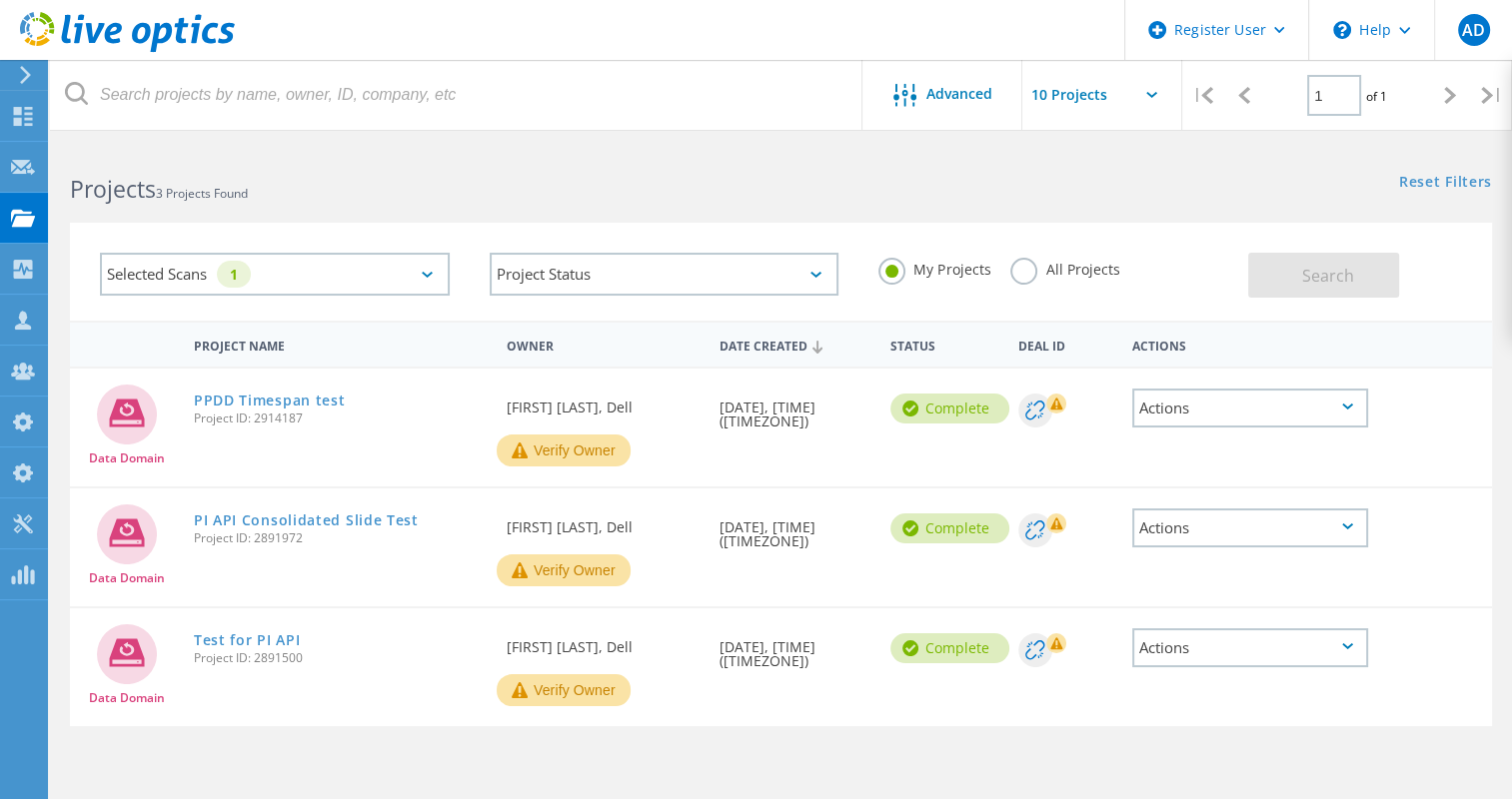 click on "All Projects" 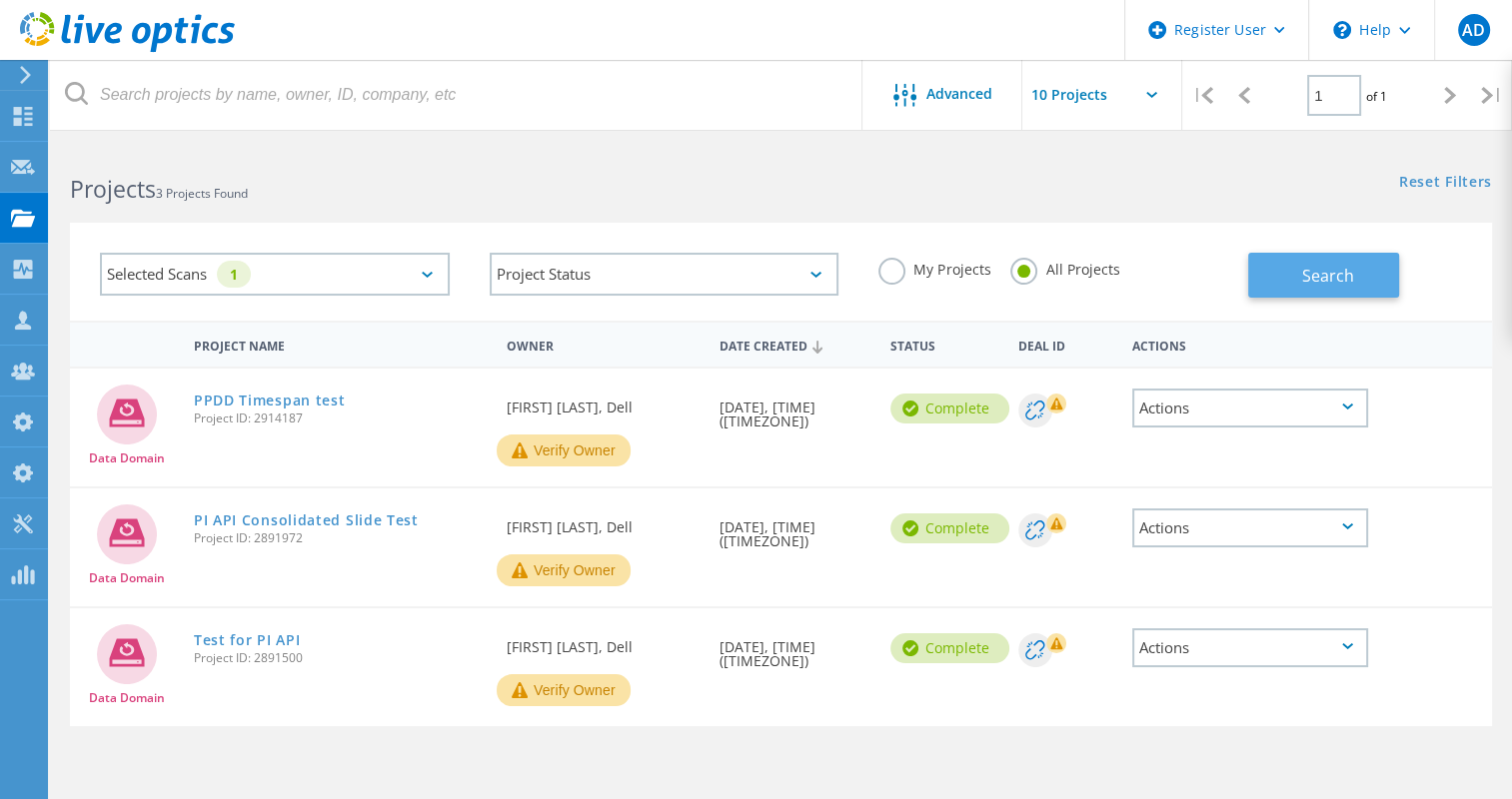 click on "Search" 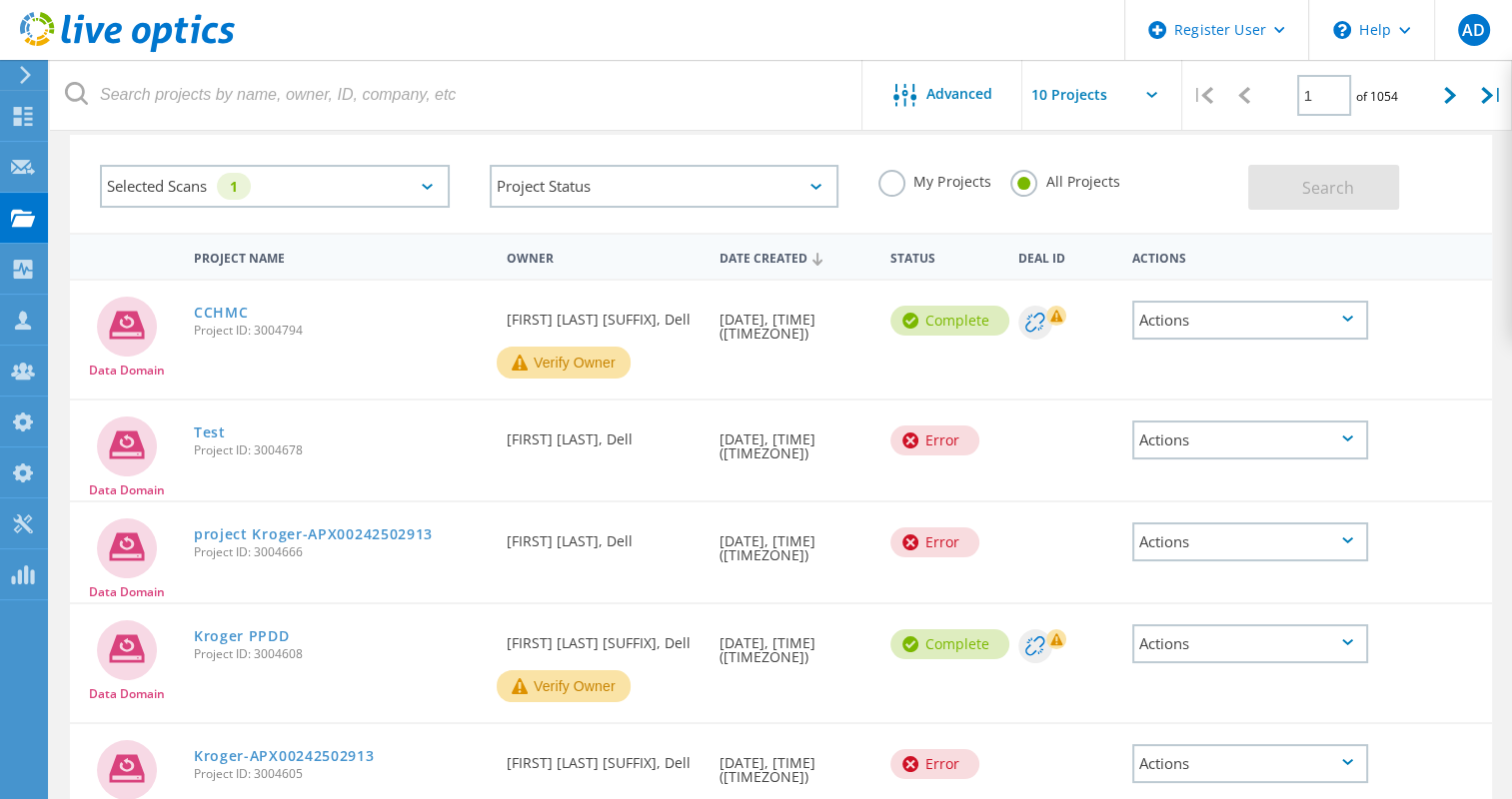 scroll, scrollTop: 101, scrollLeft: 0, axis: vertical 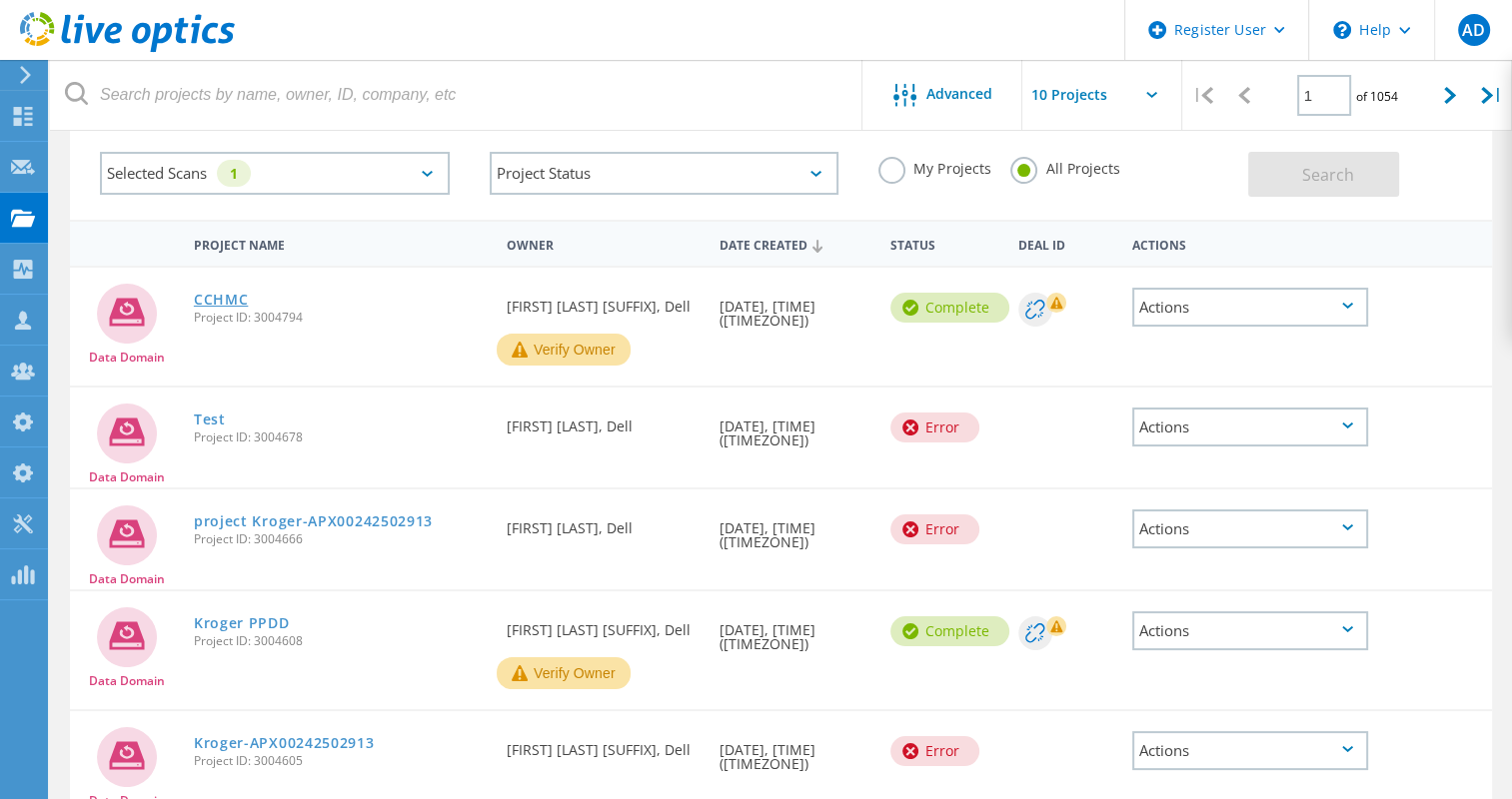 click on "CCHMC" 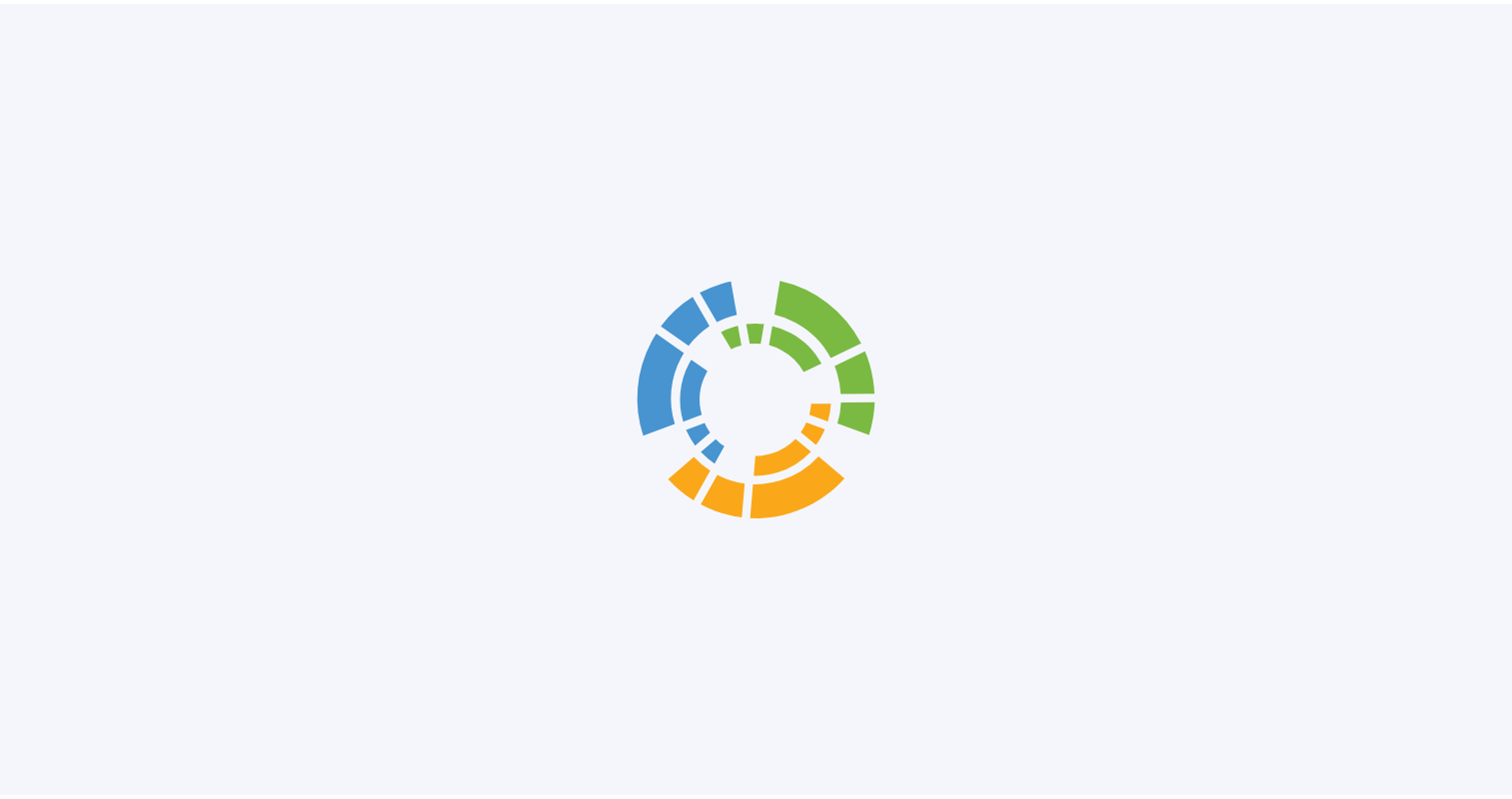 scroll, scrollTop: 0, scrollLeft: 0, axis: both 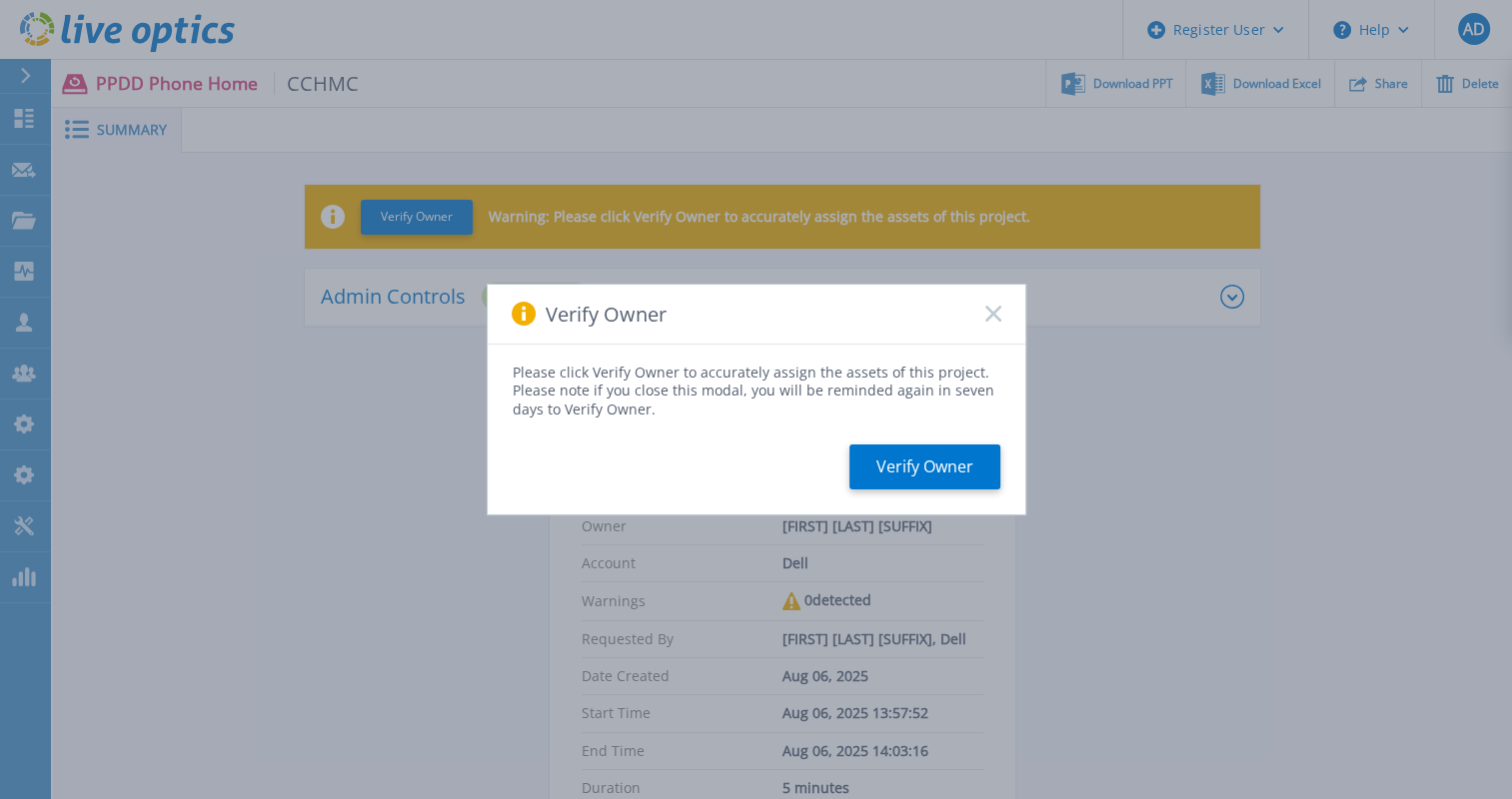 click 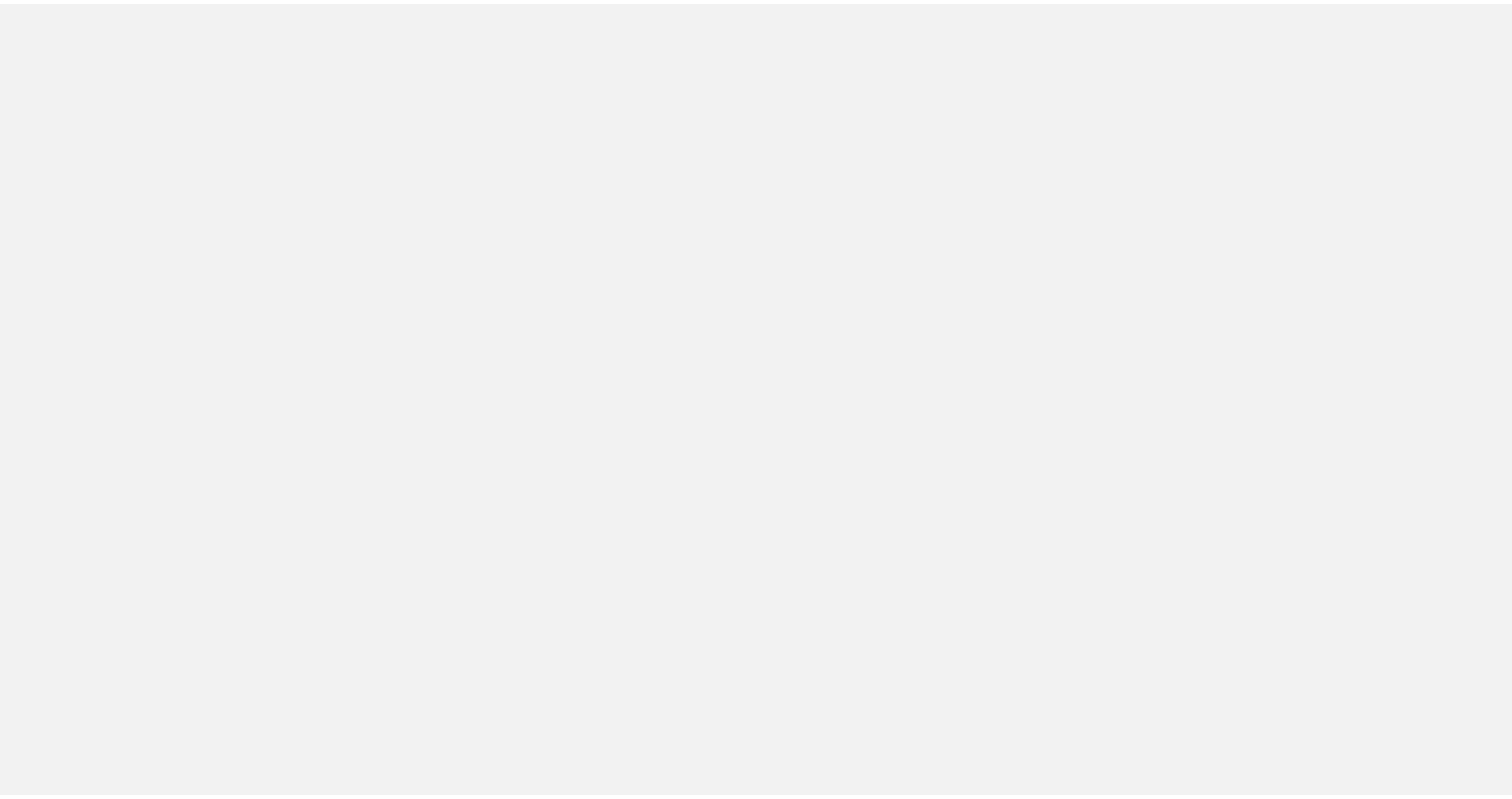 scroll, scrollTop: 101, scrollLeft: 0, axis: vertical 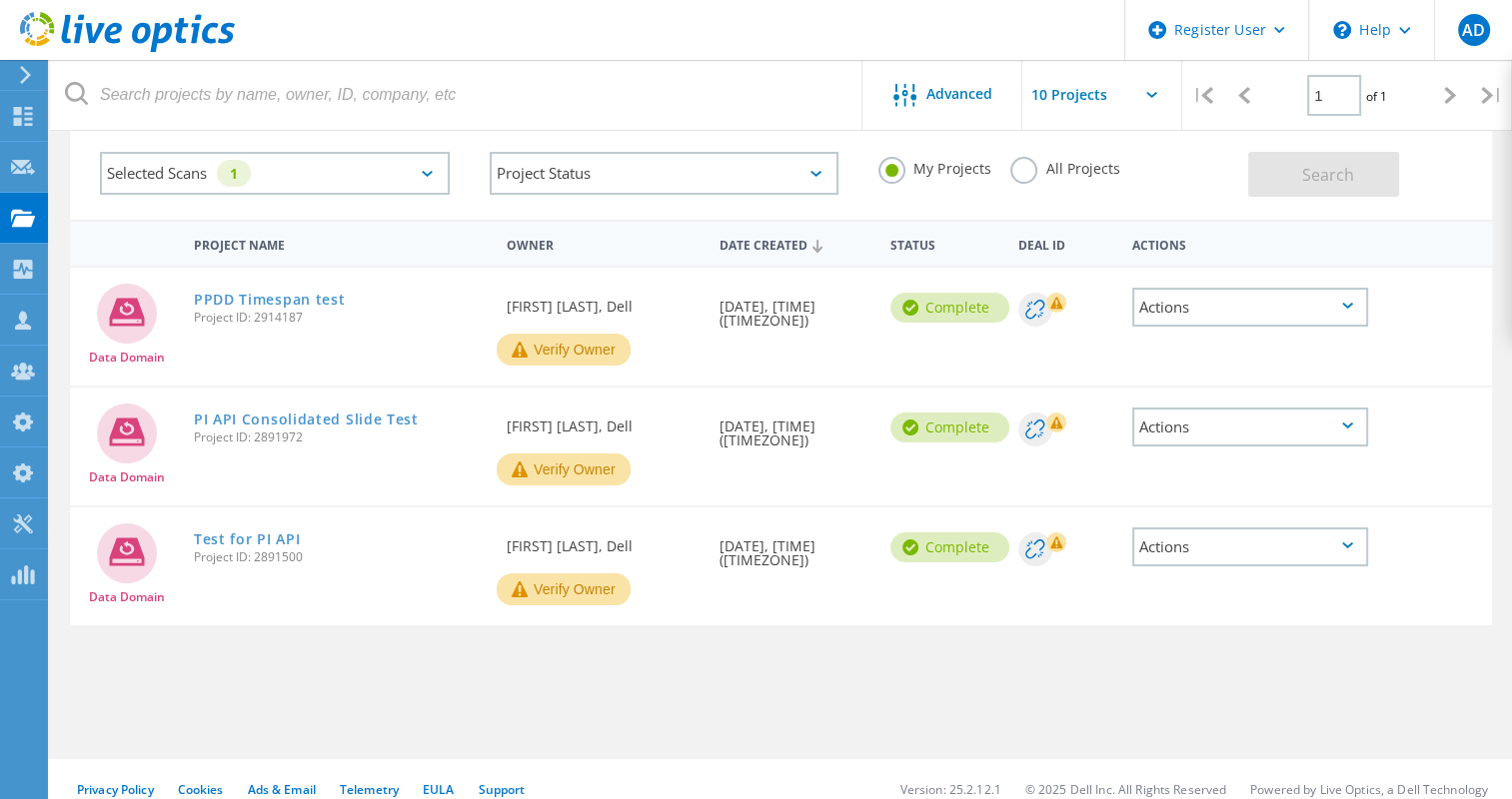 click on "All Projects" 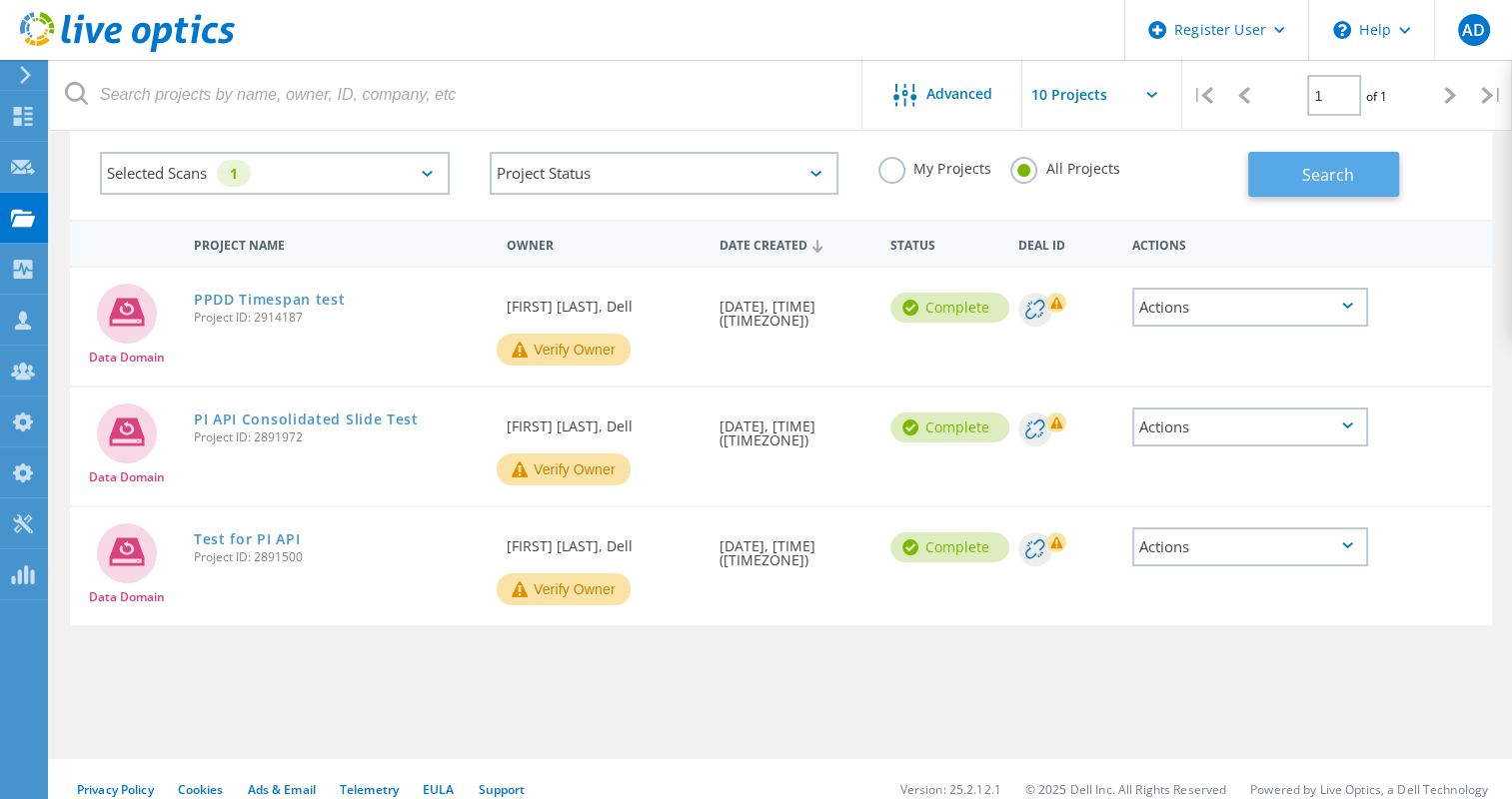 click on "Search" 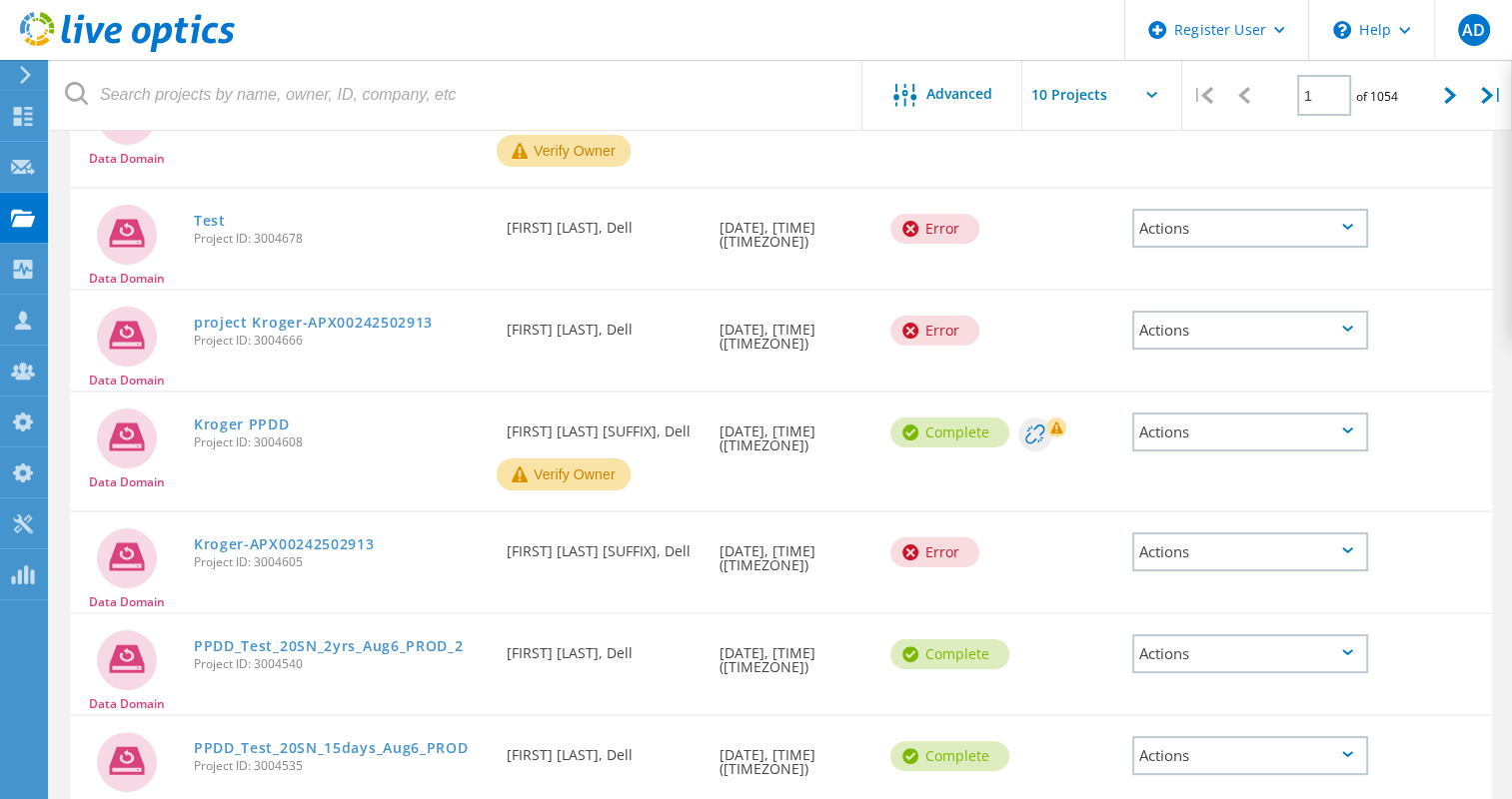 scroll, scrollTop: 298, scrollLeft: 0, axis: vertical 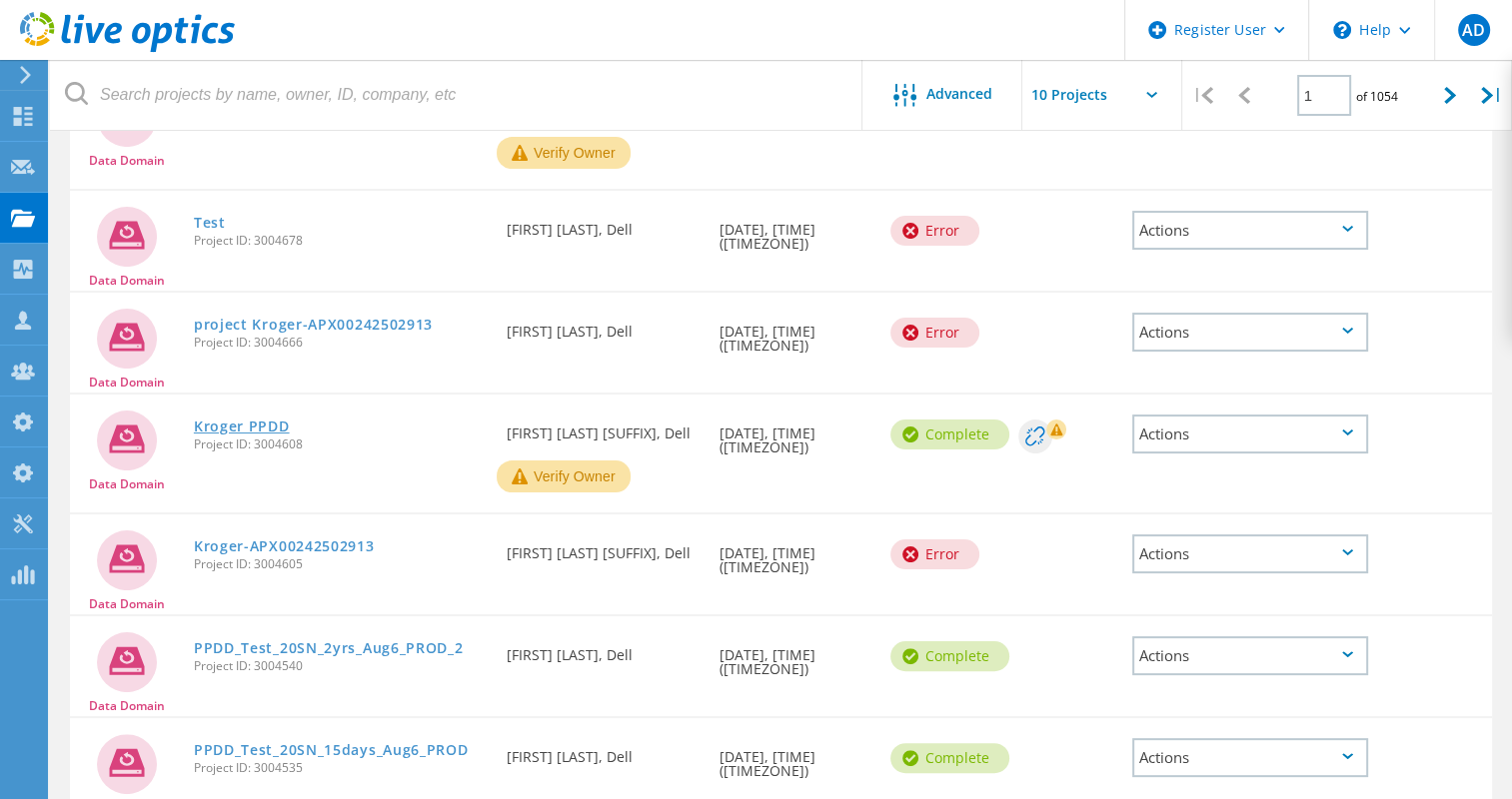 click on "Kroger PPDD" 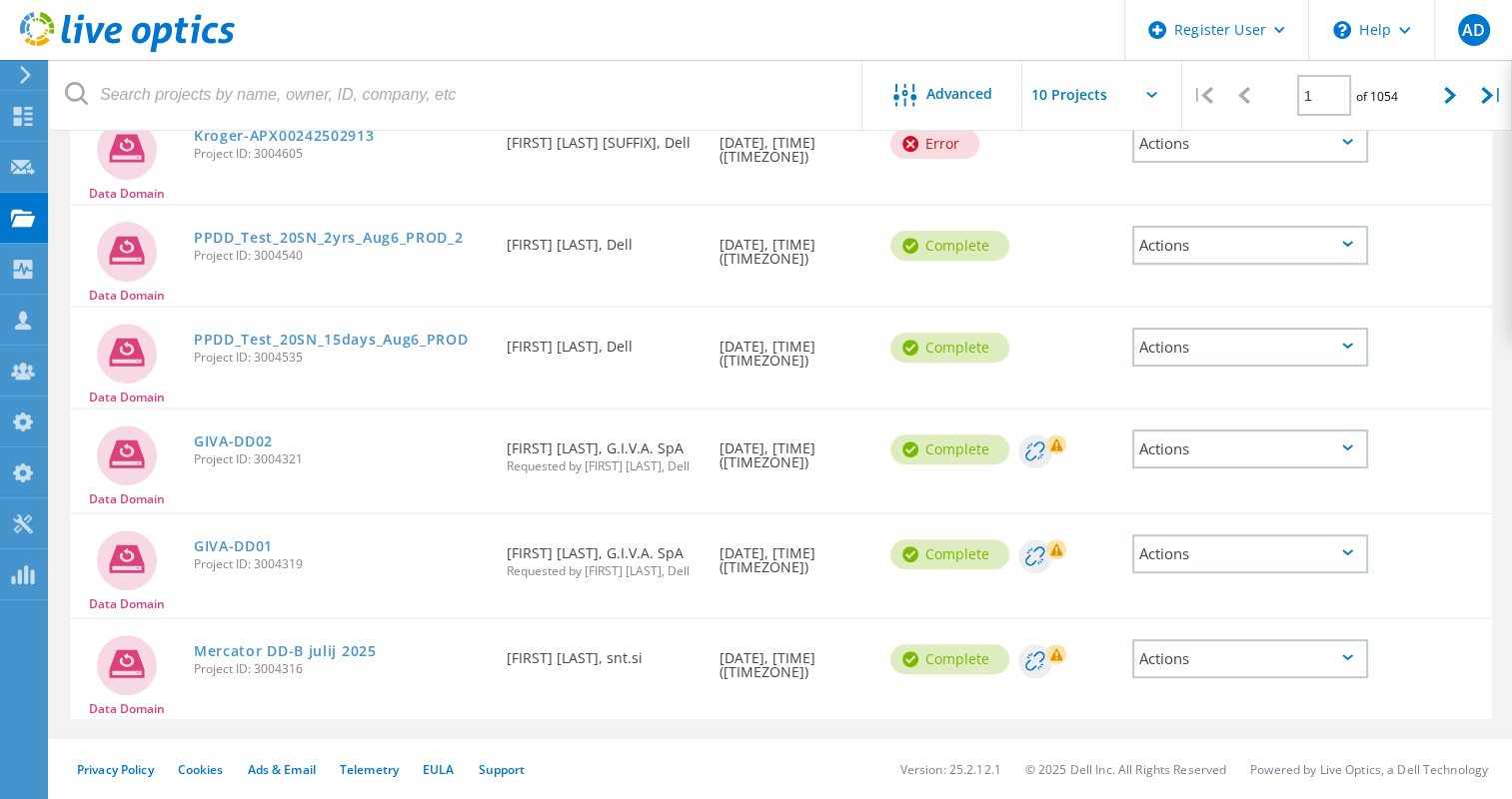 scroll, scrollTop: 732, scrollLeft: 0, axis: vertical 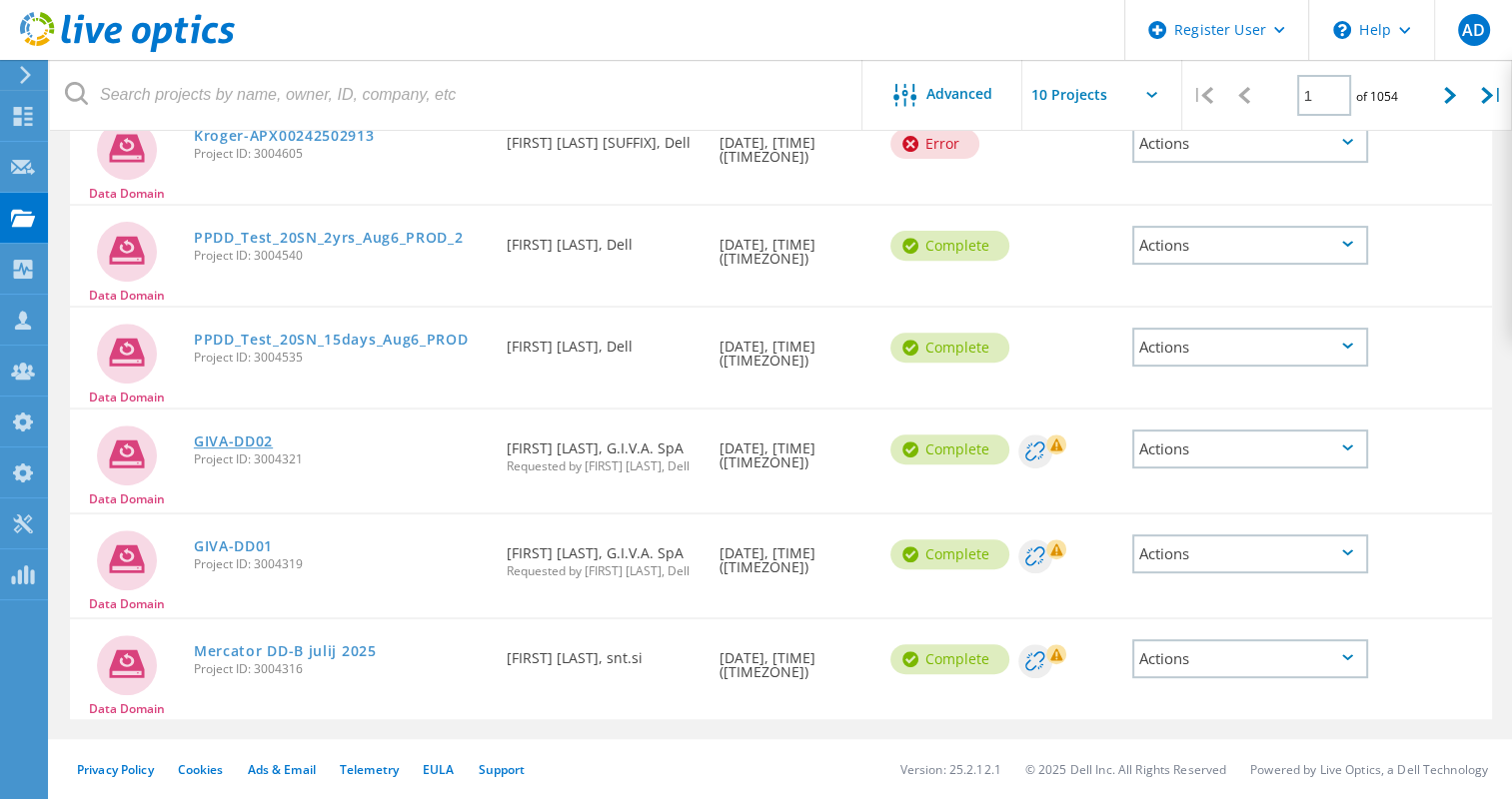 click on "GIVA-DD02" 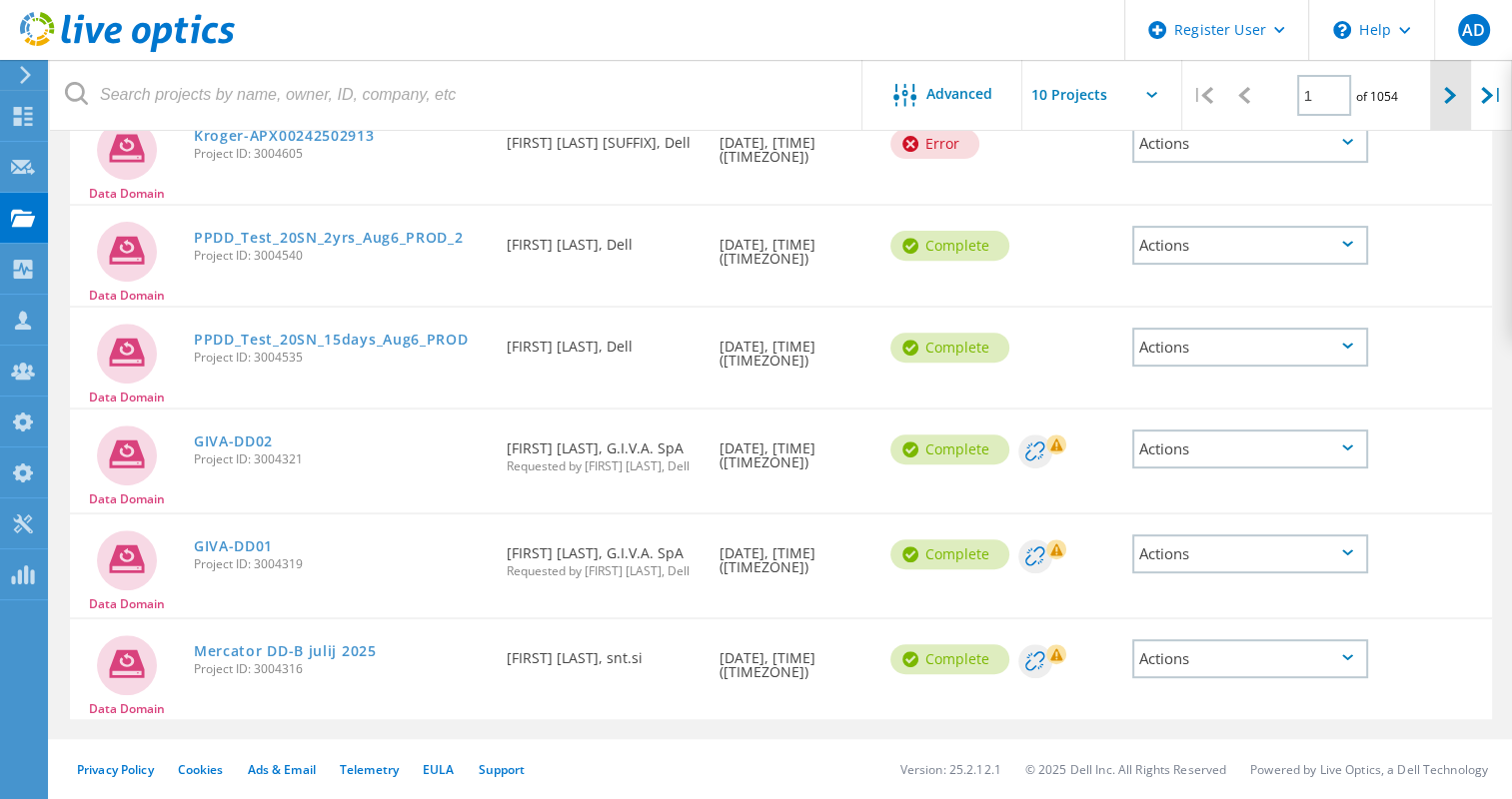 click 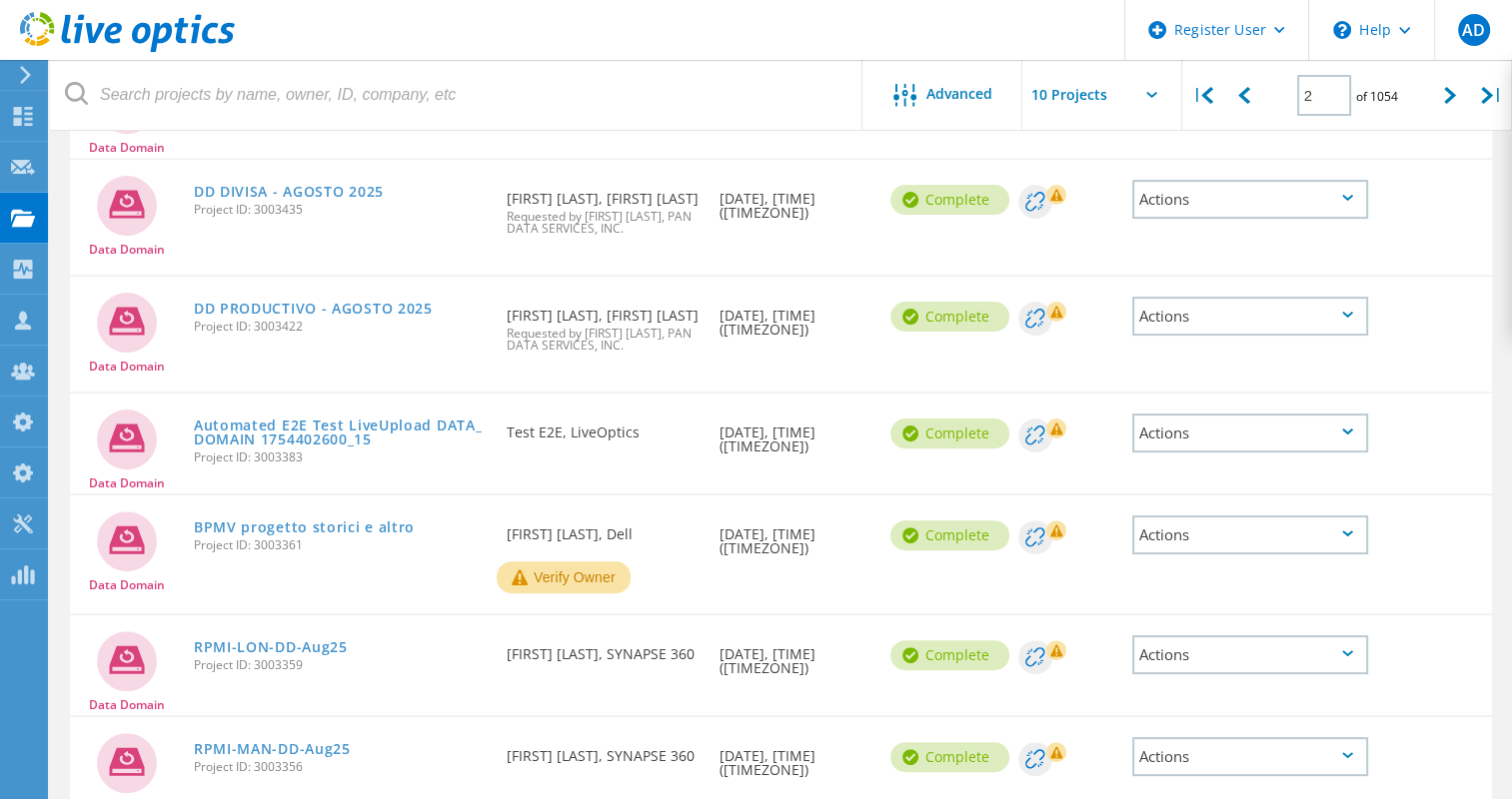 scroll, scrollTop: 510, scrollLeft: 0, axis: vertical 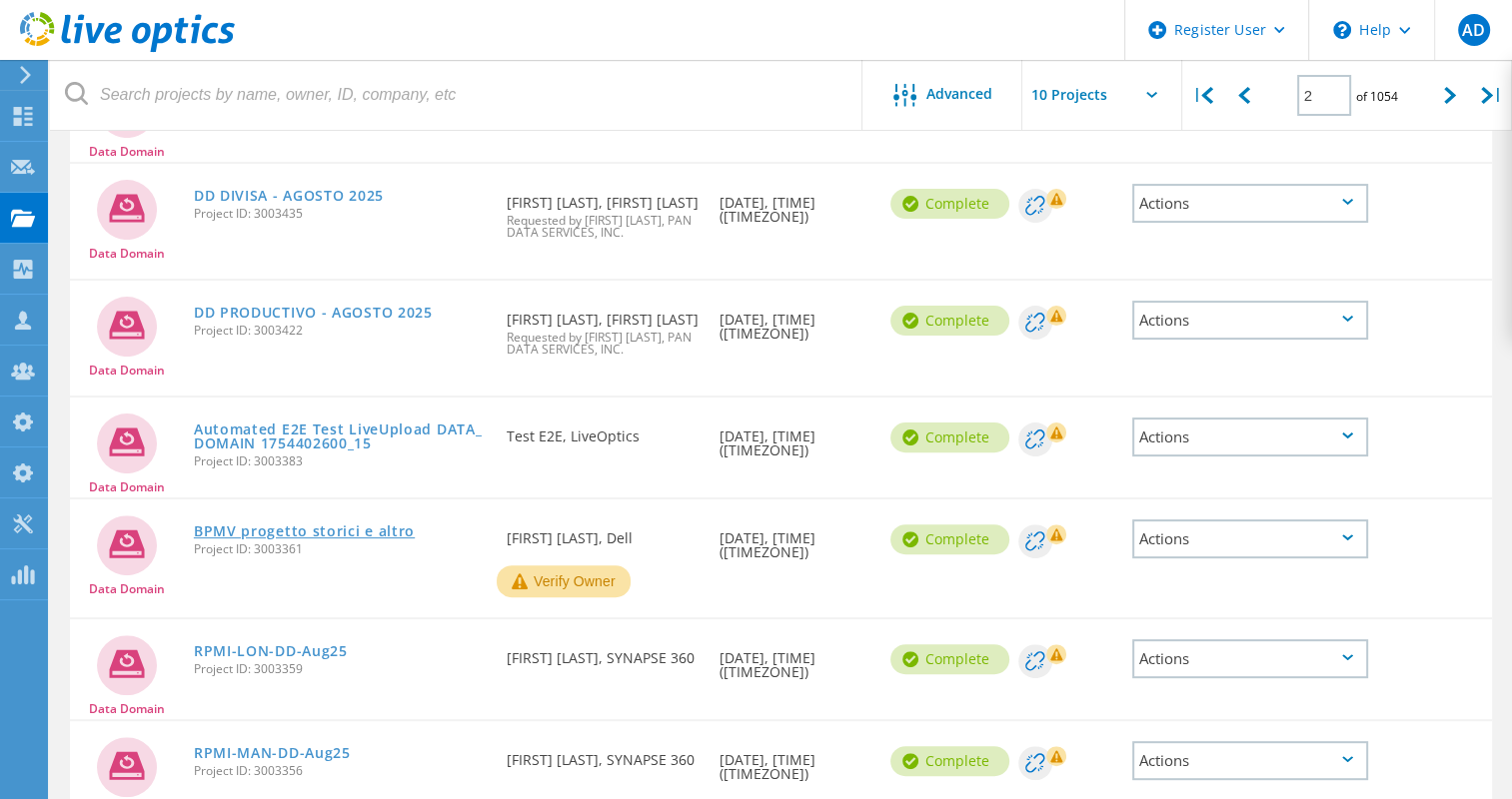 click on "BPMV progetto storici e altro" 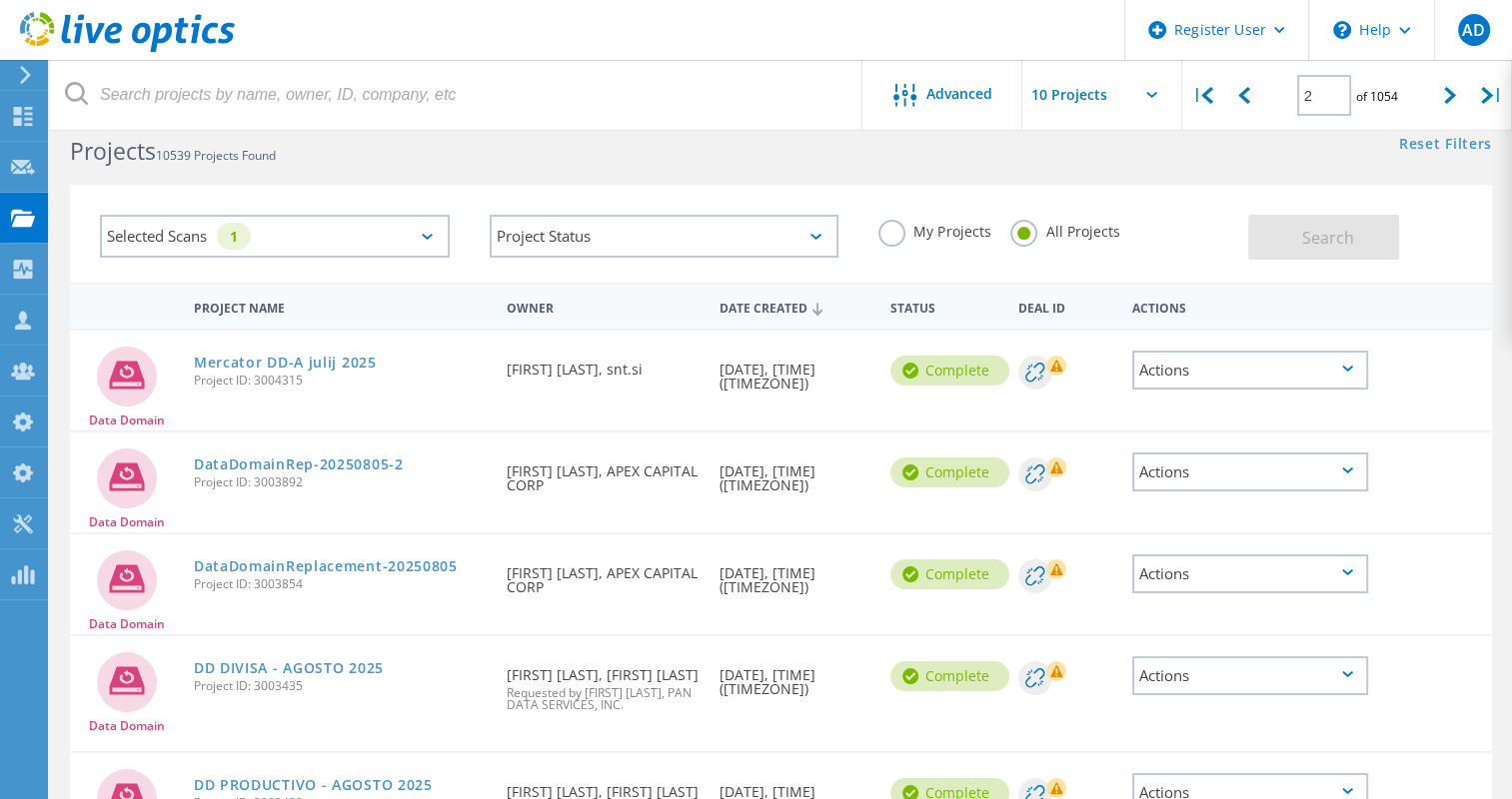 scroll, scrollTop: 37, scrollLeft: 0, axis: vertical 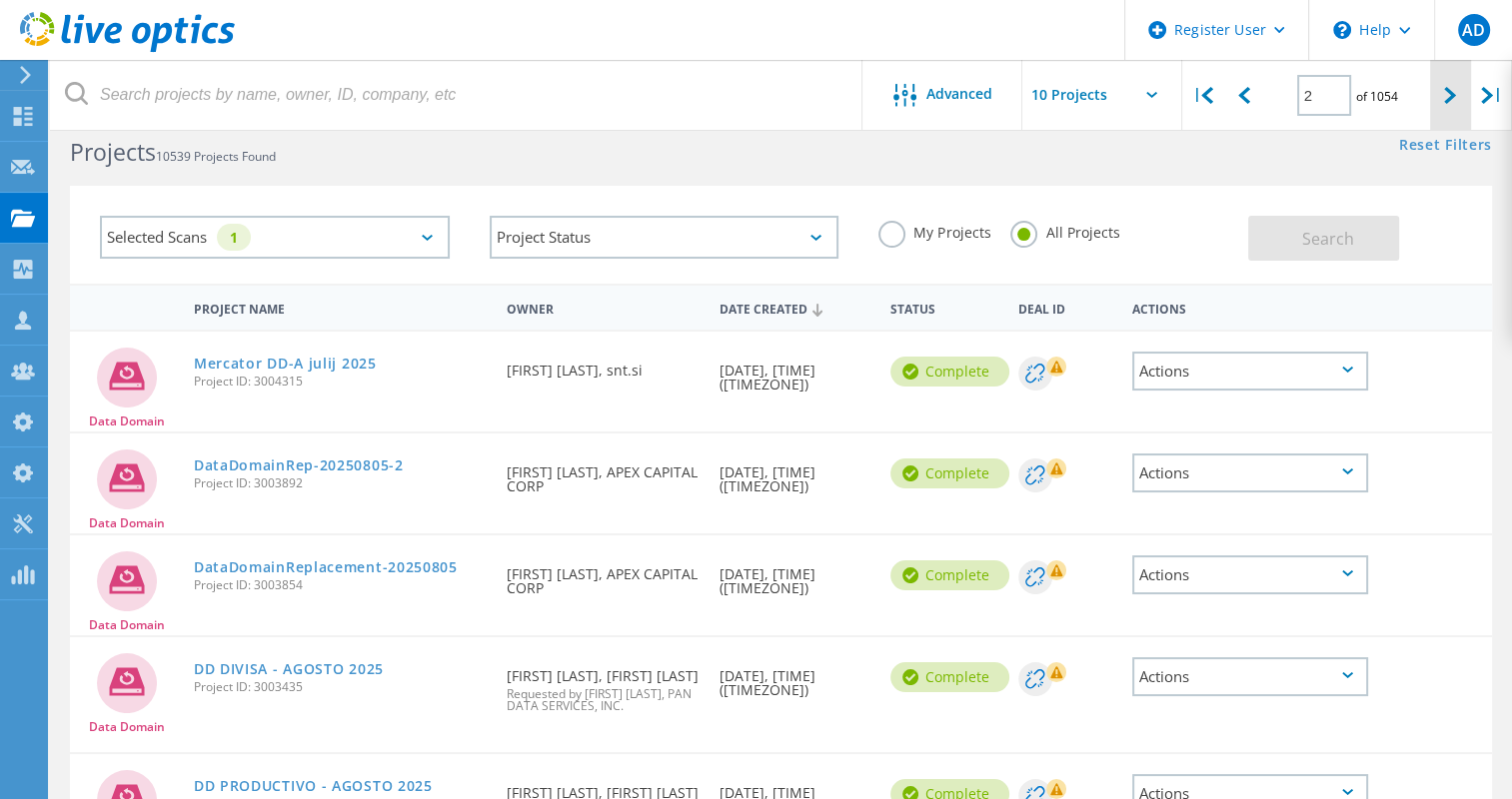 click 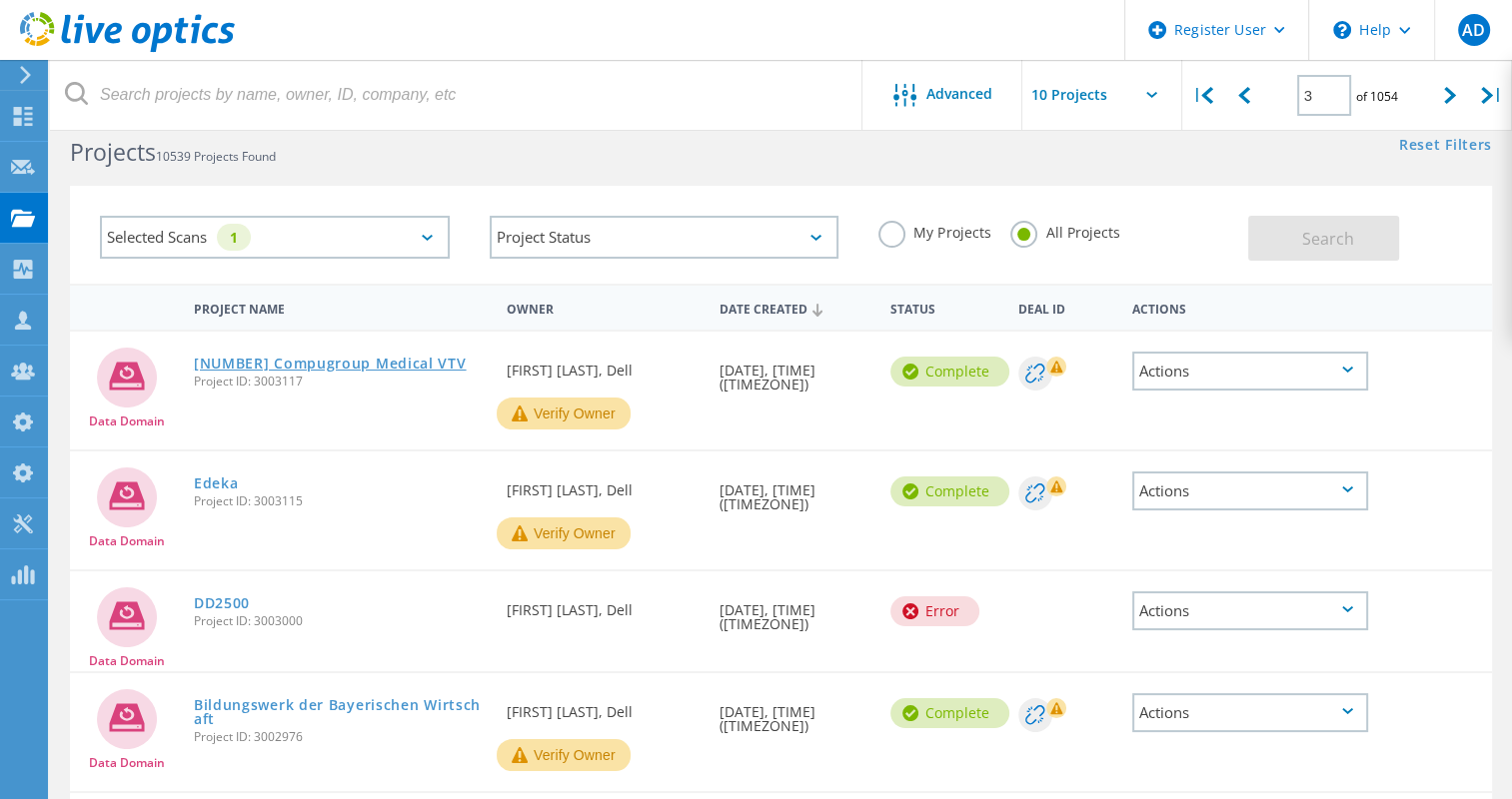 click on "250805 Compugroup Medical VTV" 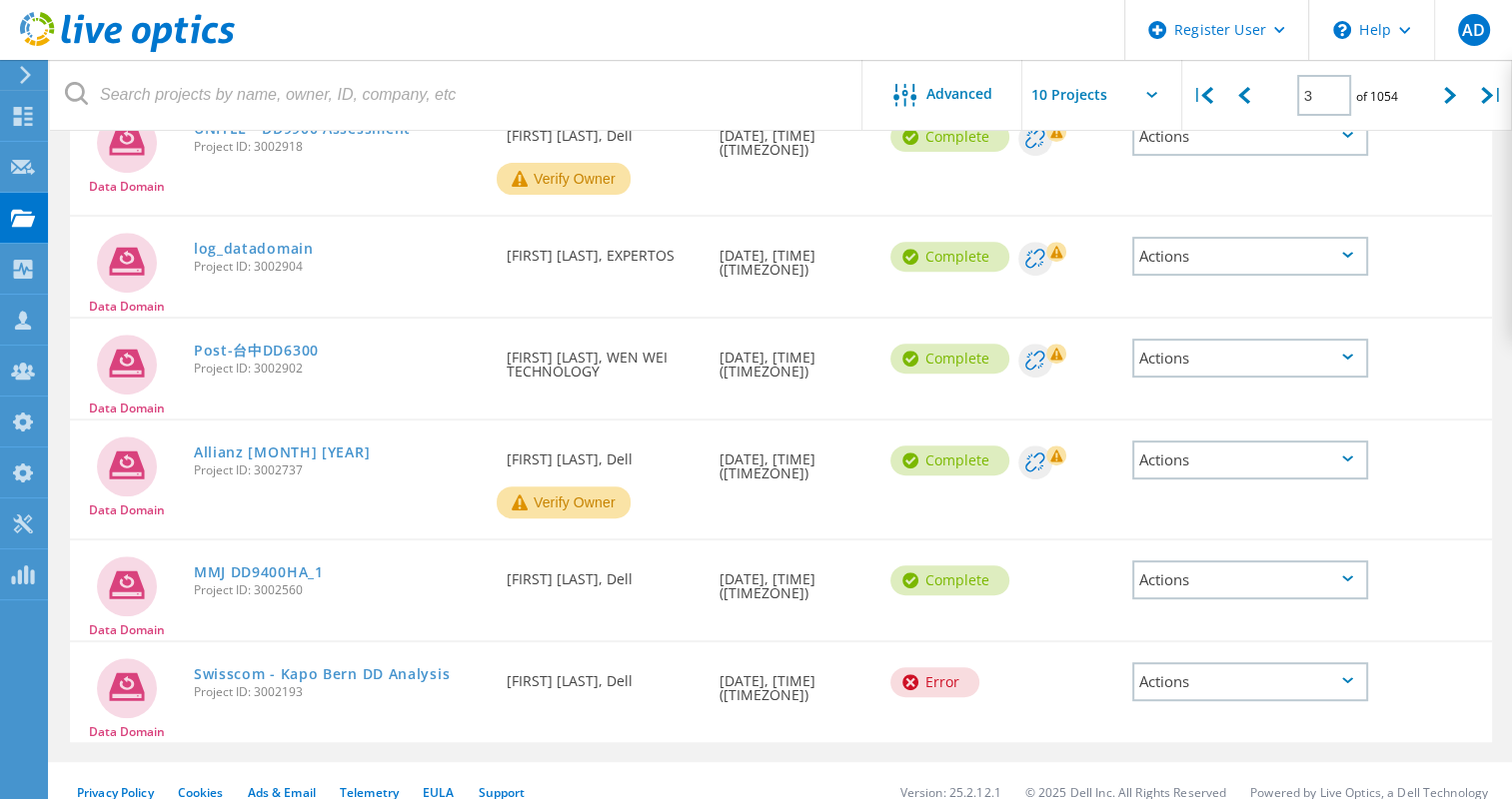 scroll, scrollTop: 738, scrollLeft: 0, axis: vertical 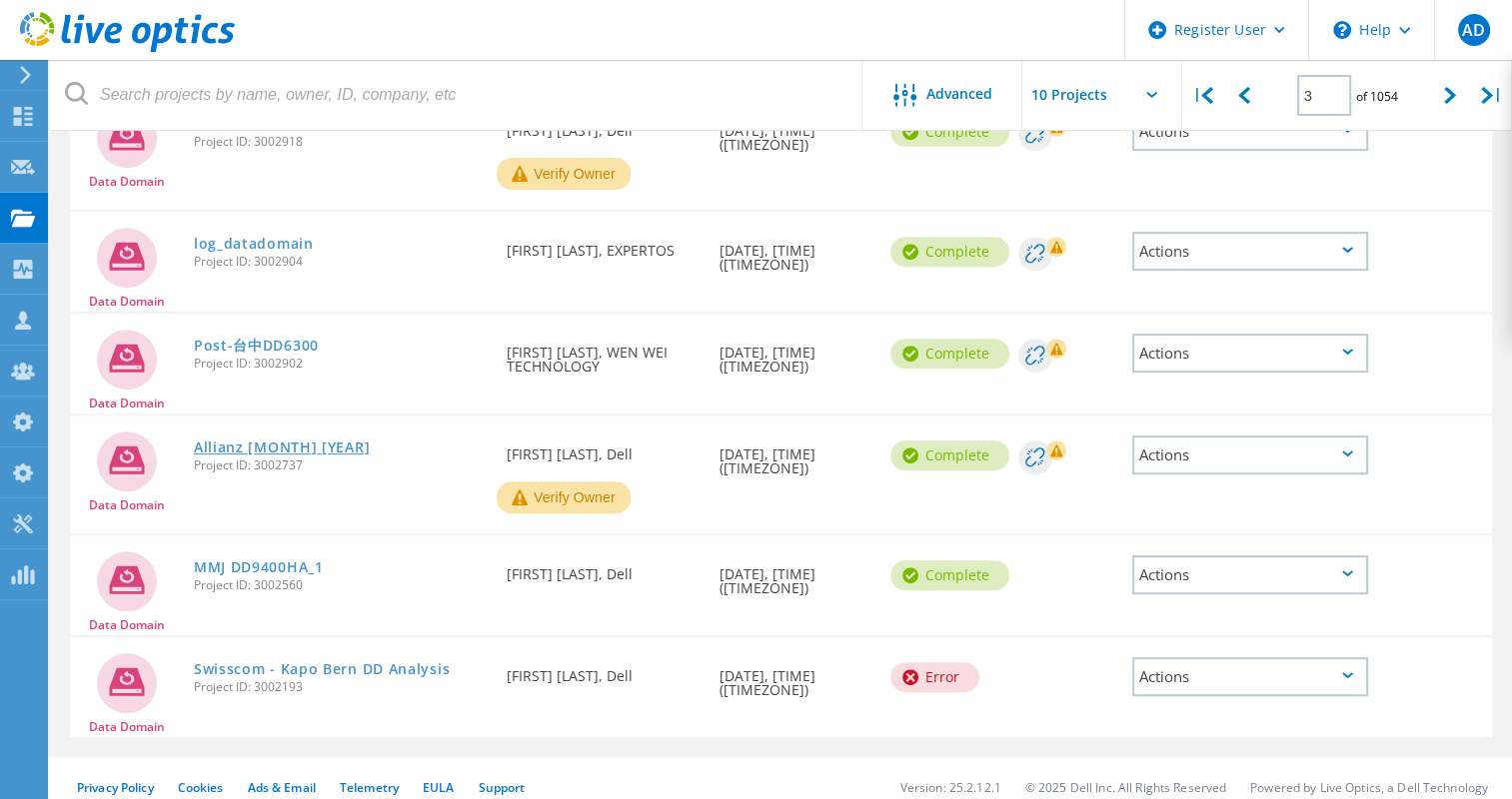 click on "Allianz August 2025" 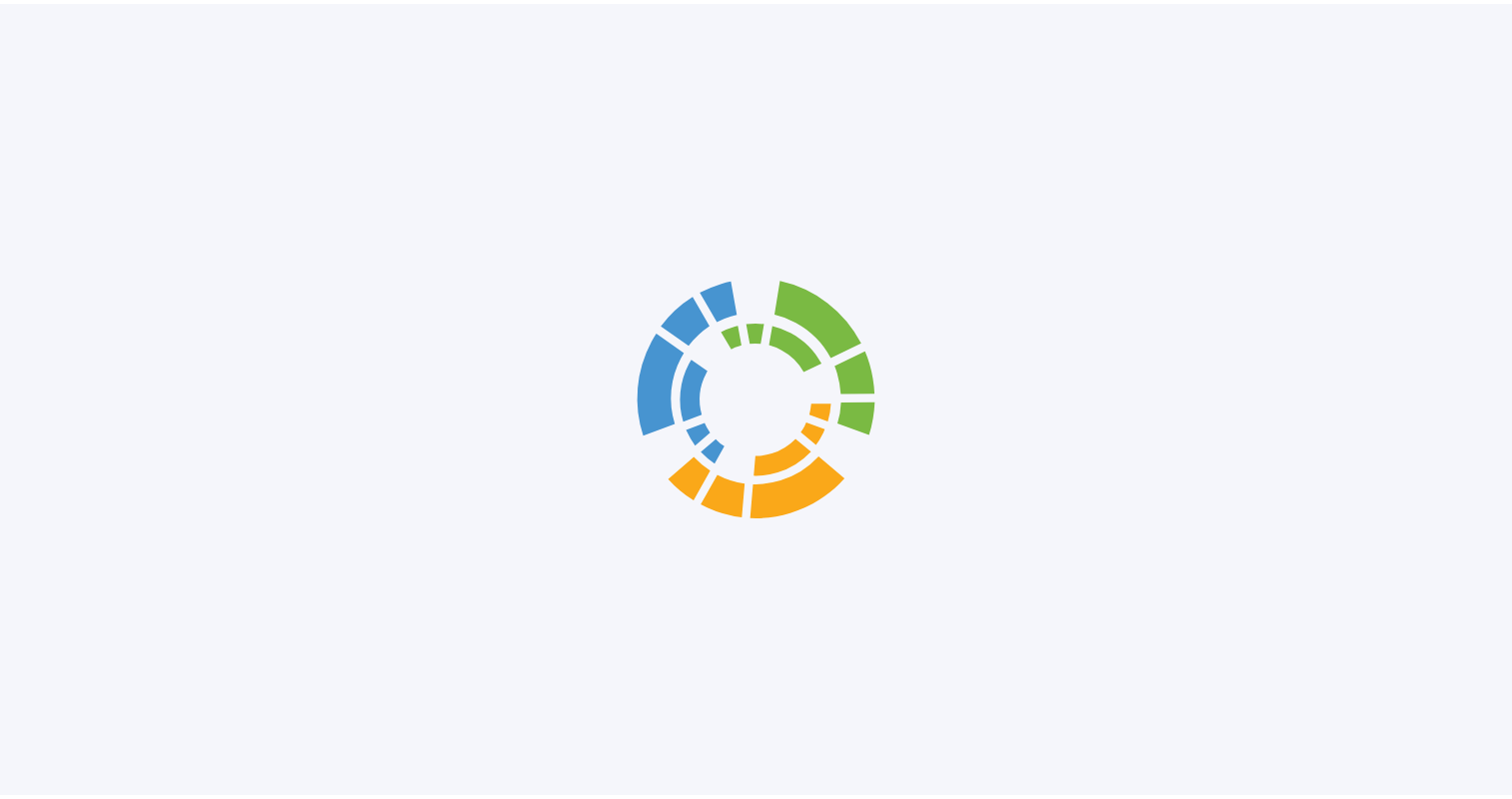 scroll, scrollTop: 0, scrollLeft: 0, axis: both 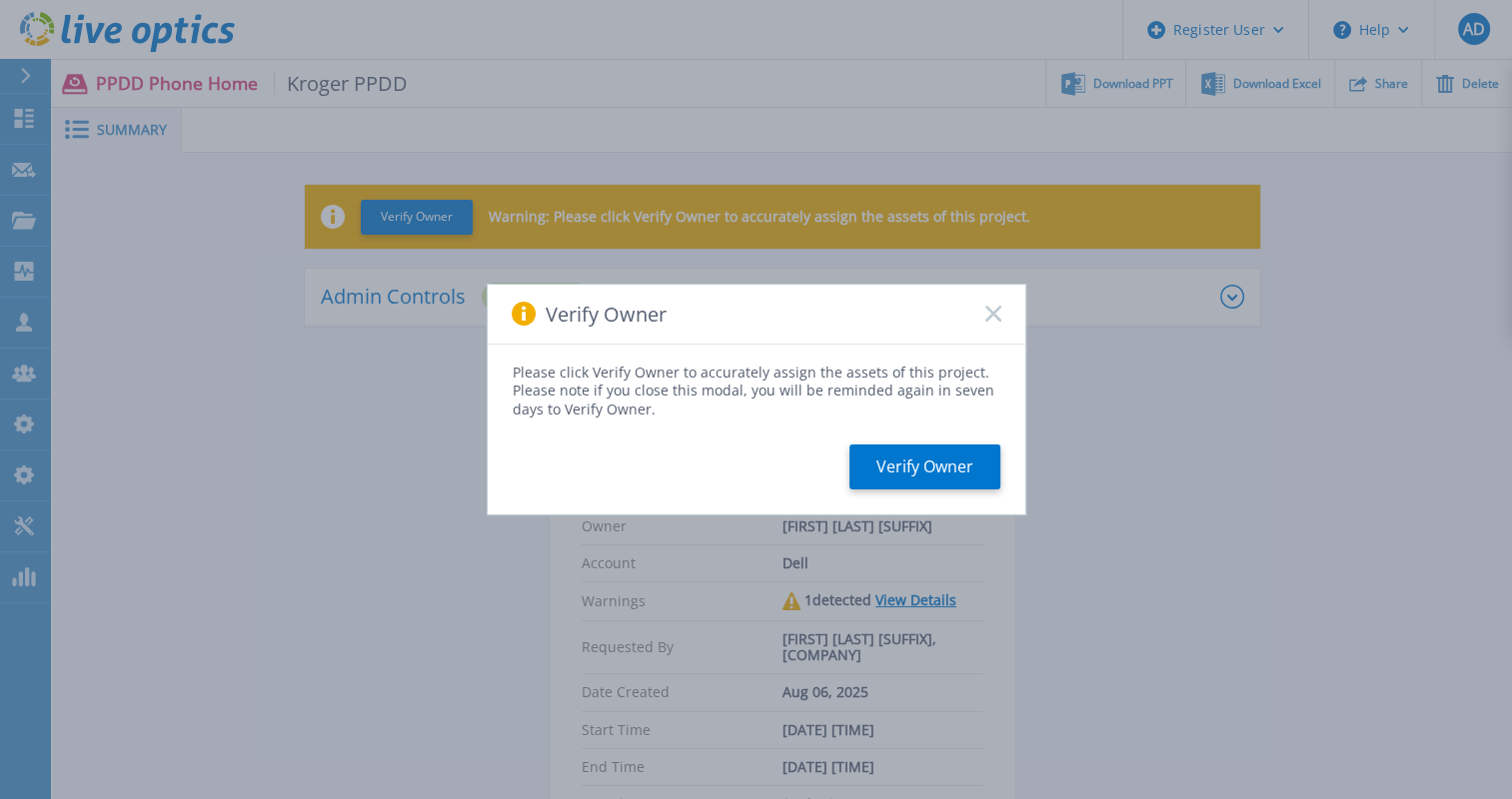 click on "Verify Owner" at bounding box center (756, 315) 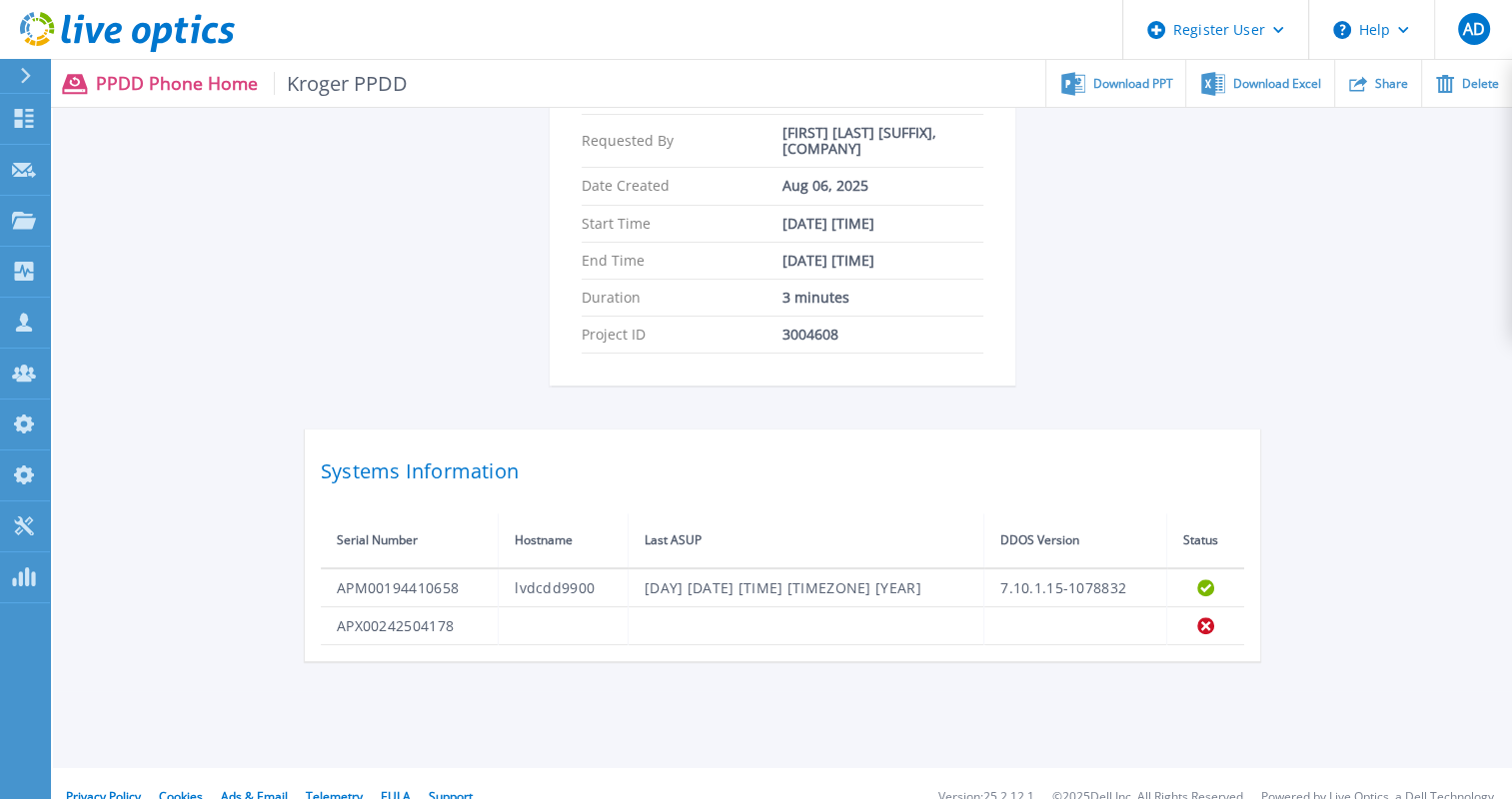 scroll, scrollTop: 516, scrollLeft: 0, axis: vertical 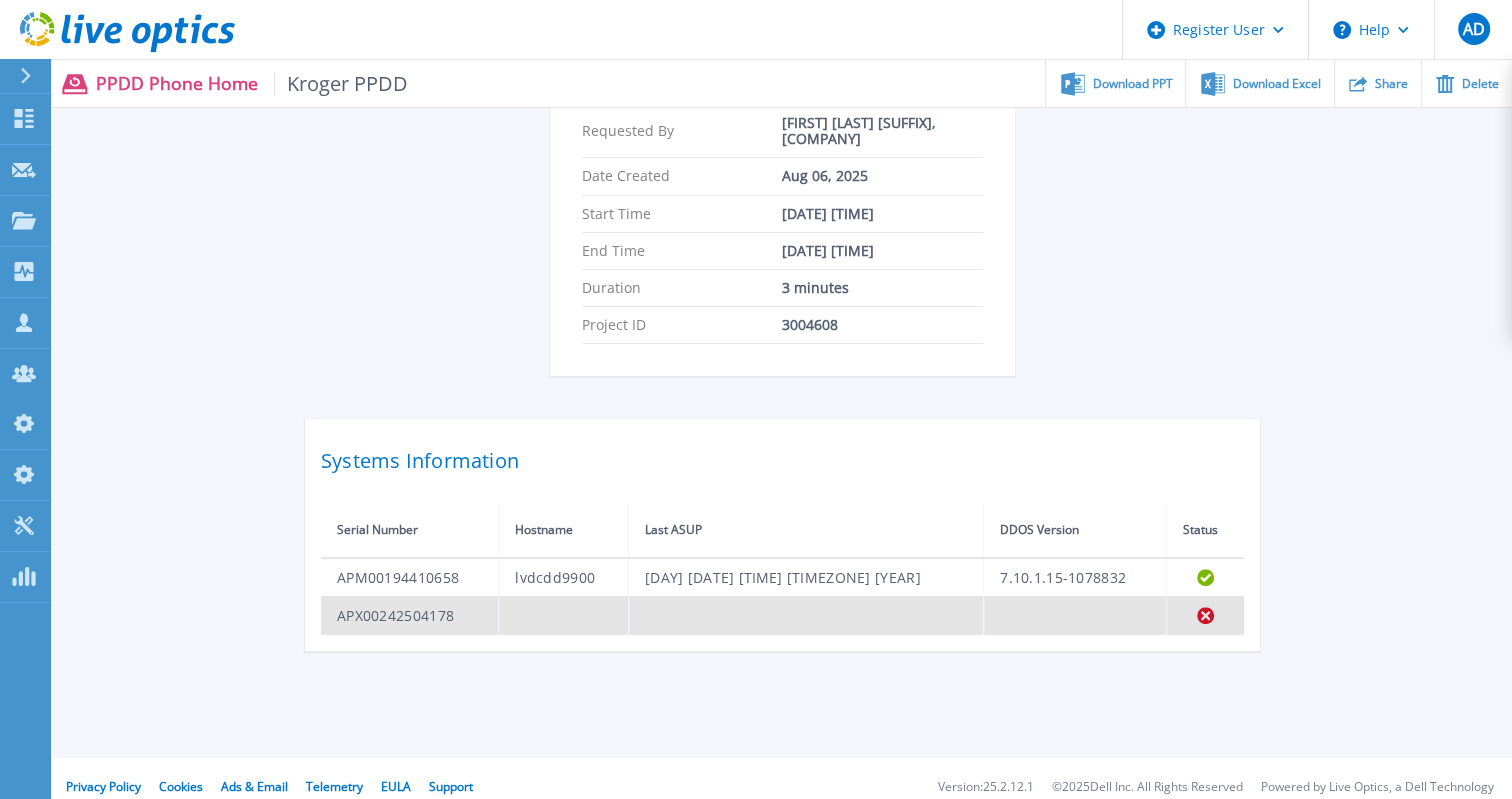click on "Failed" 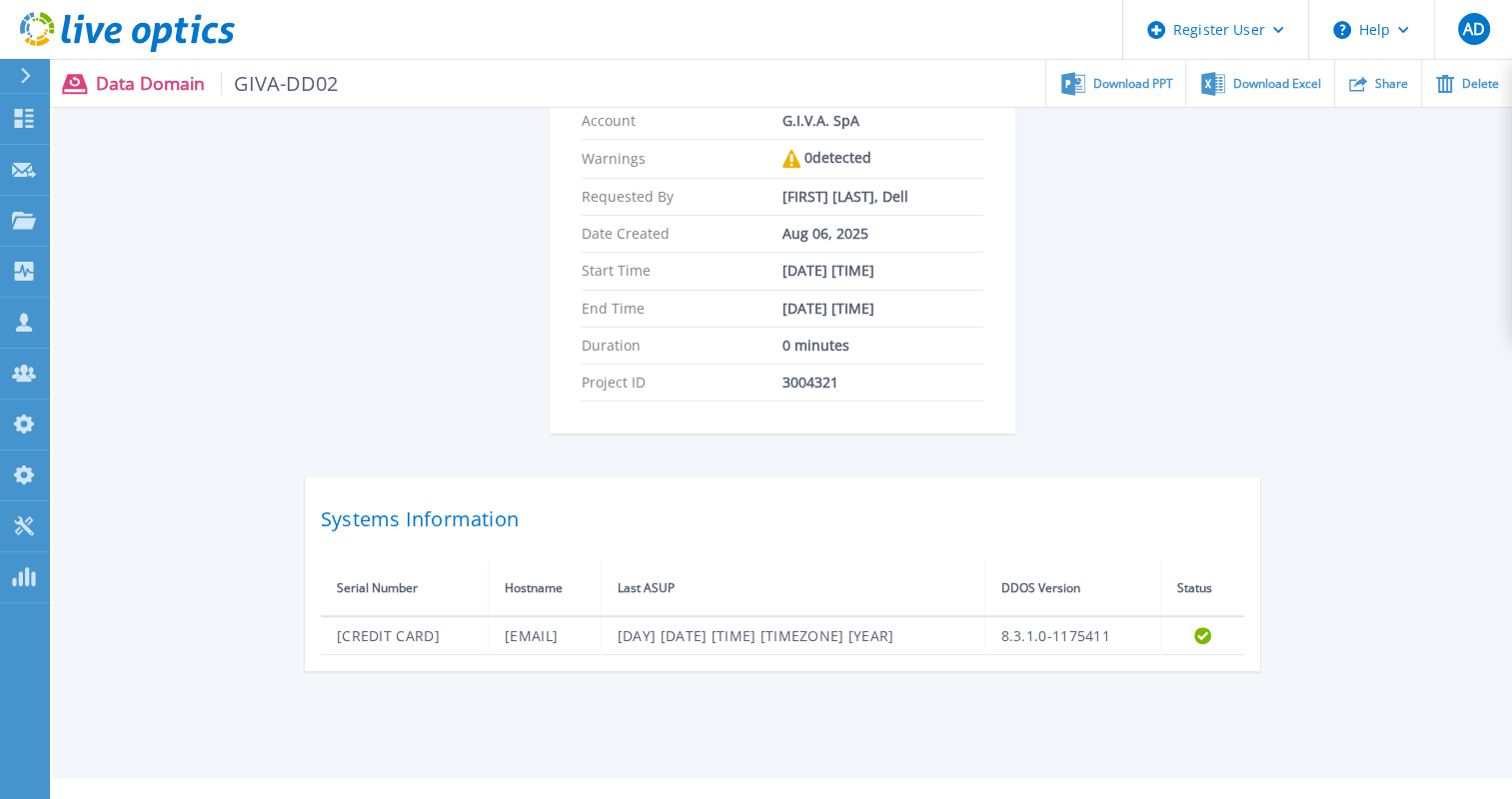 scroll, scrollTop: 395, scrollLeft: 0, axis: vertical 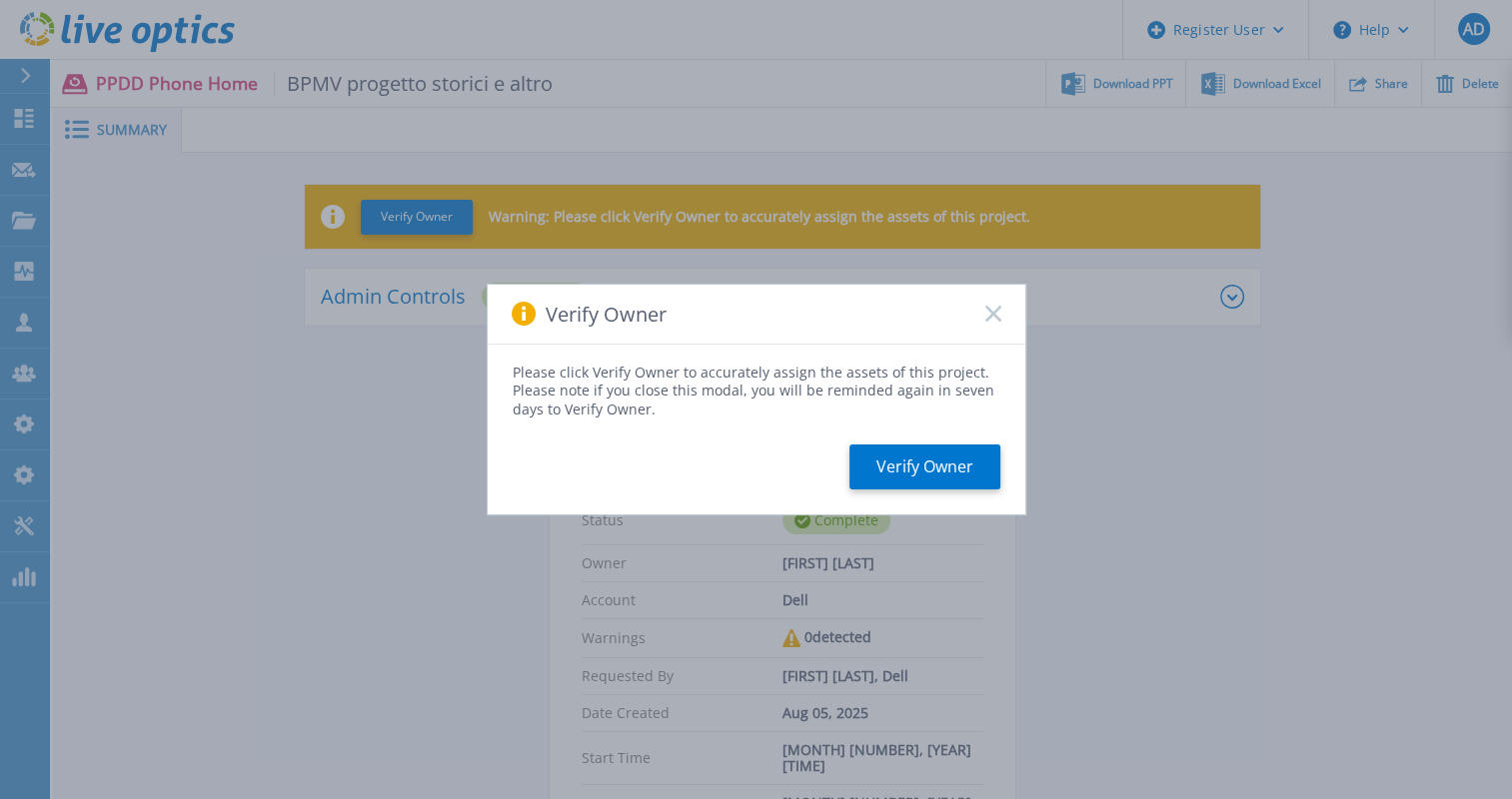 click 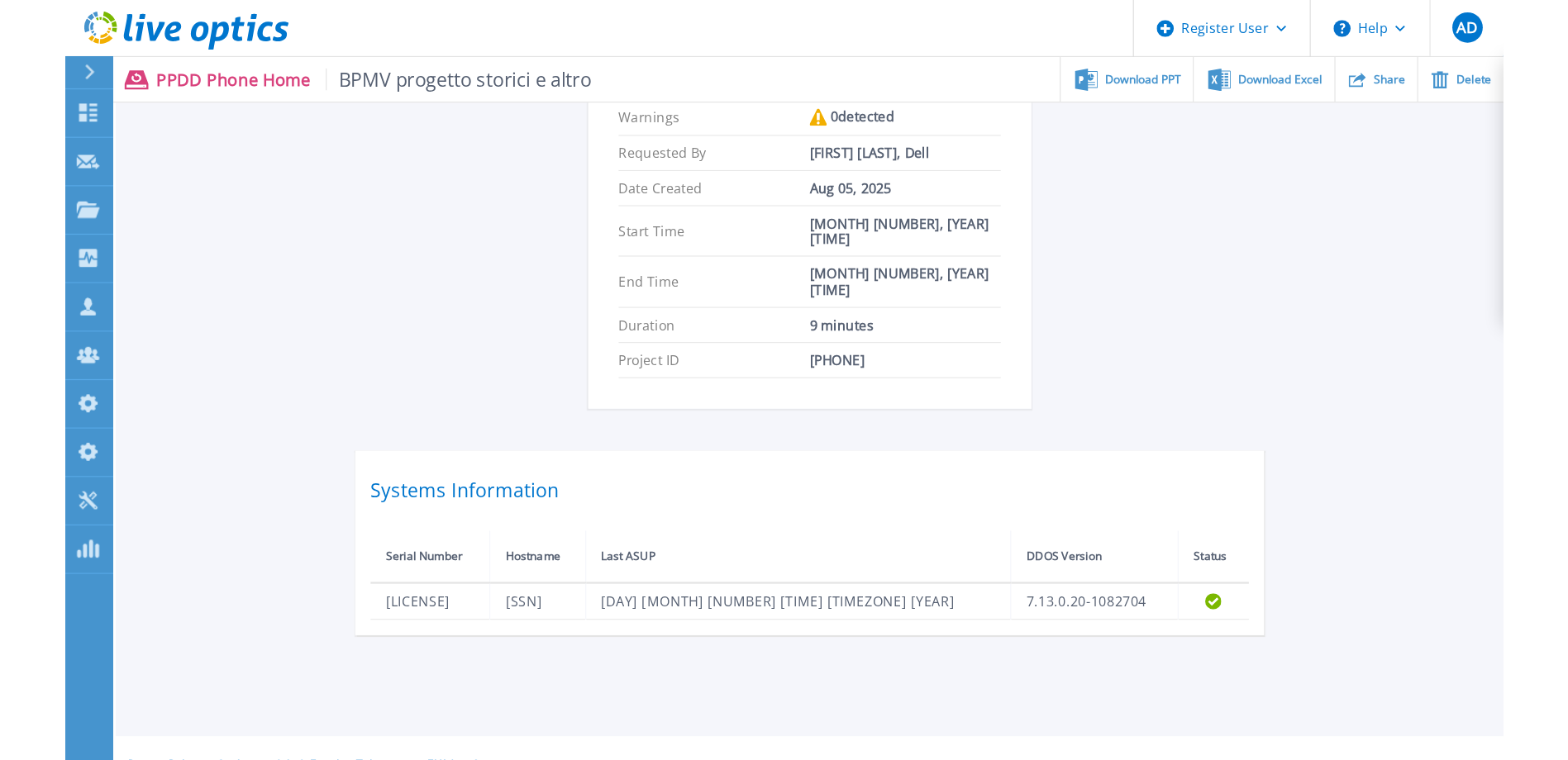 scroll, scrollTop: 152, scrollLeft: 0, axis: vertical 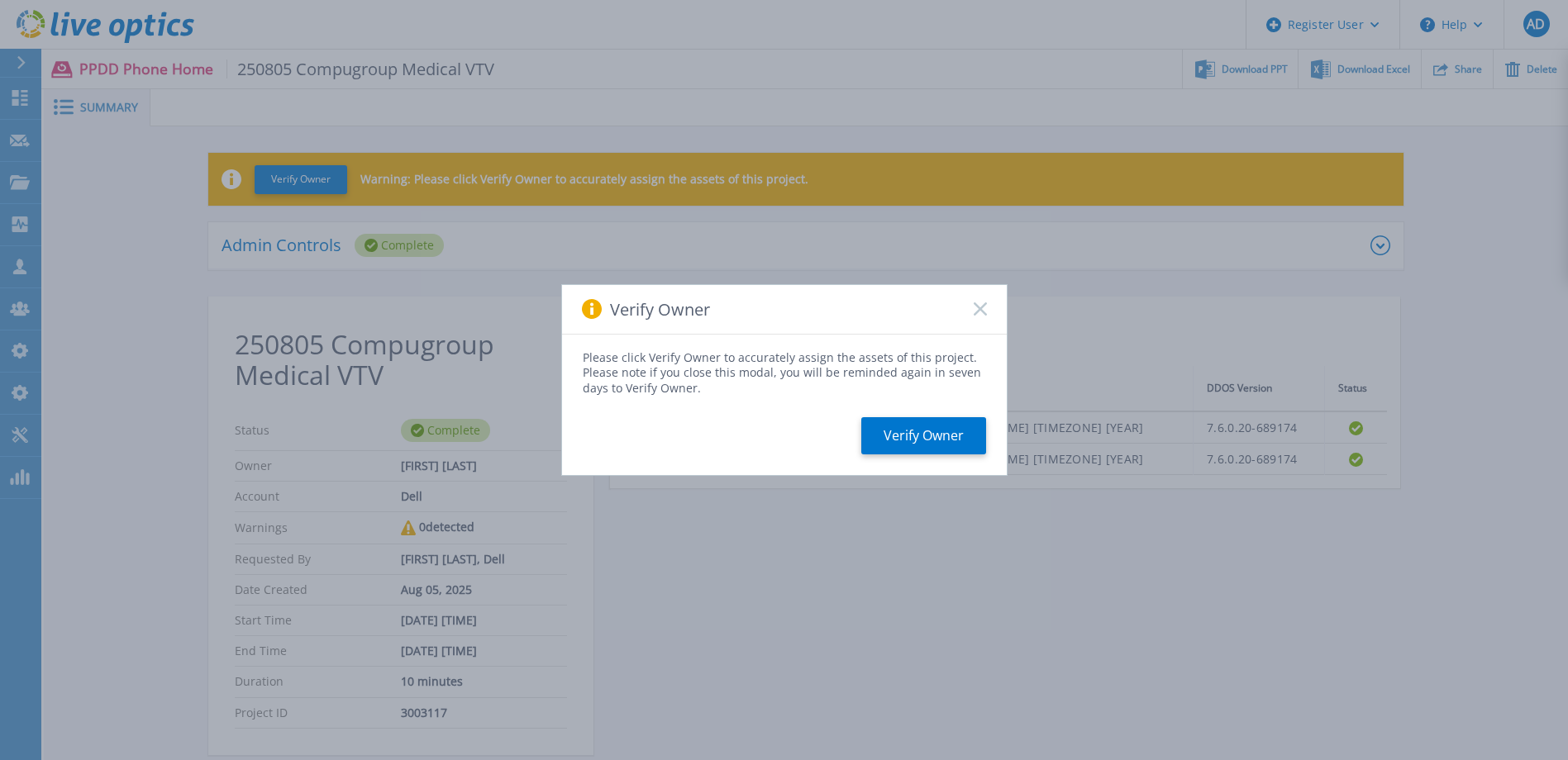 click on "Verify Owner" at bounding box center [784, 310] 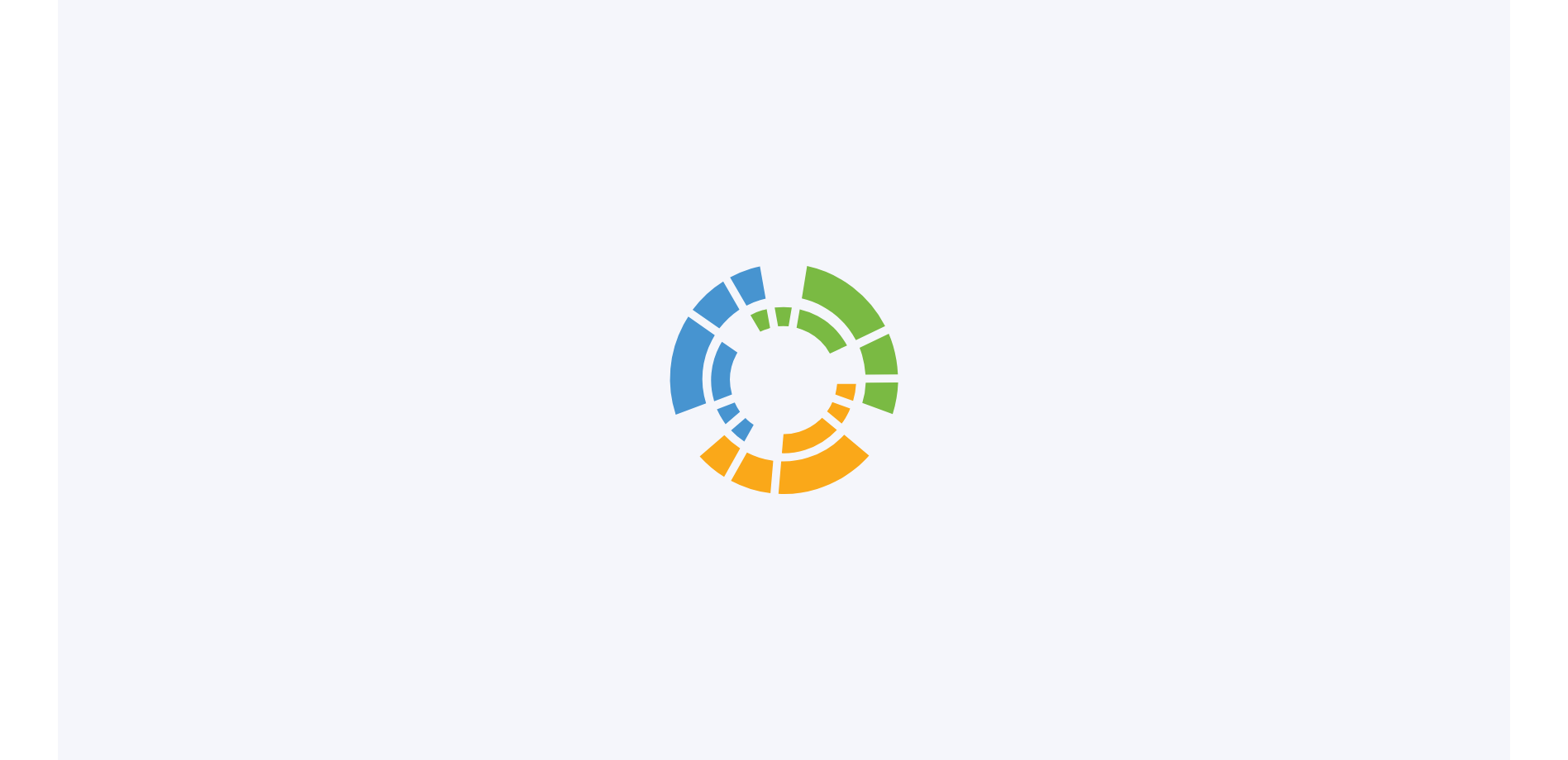 scroll, scrollTop: 0, scrollLeft: 0, axis: both 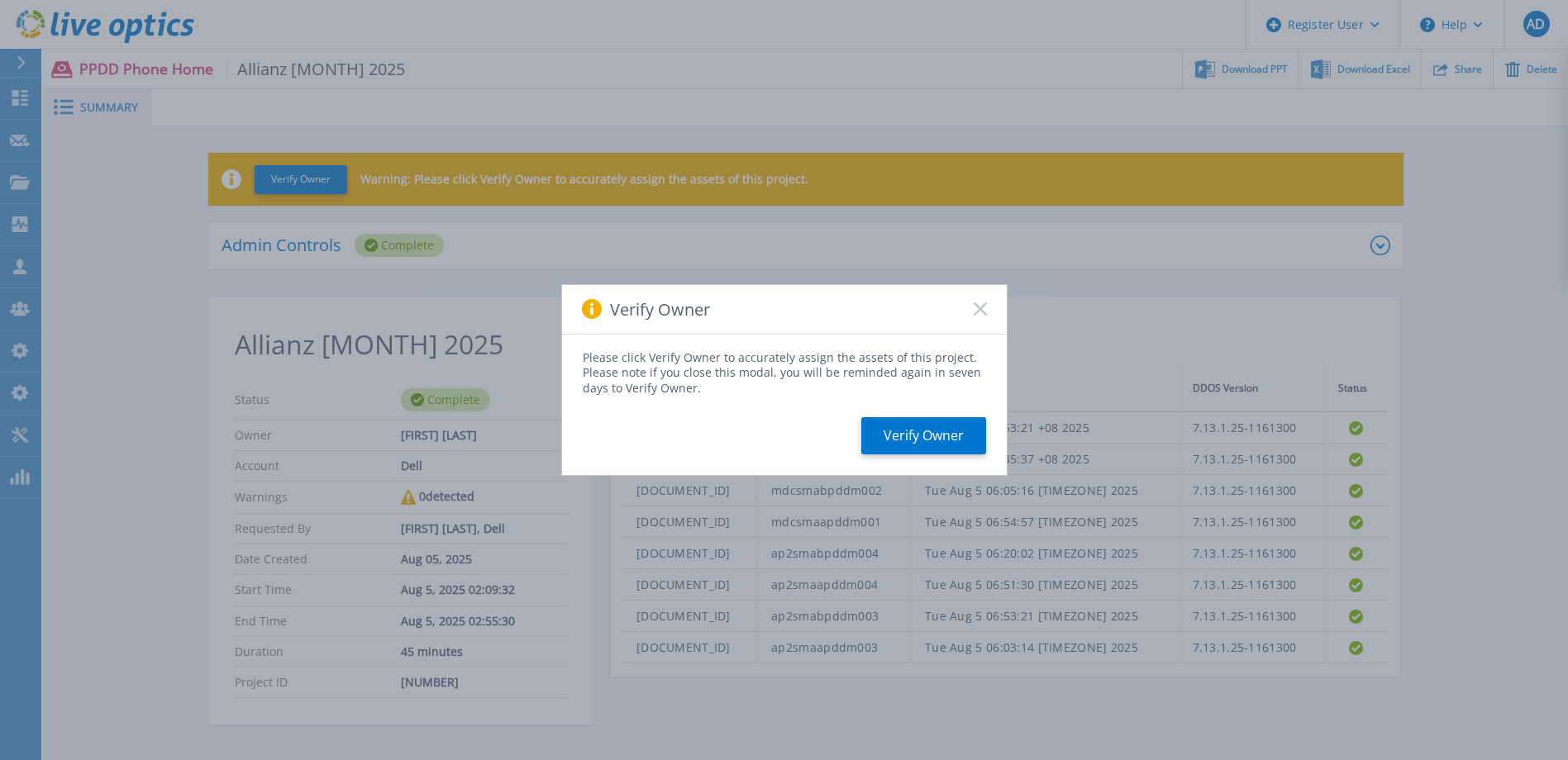 click 